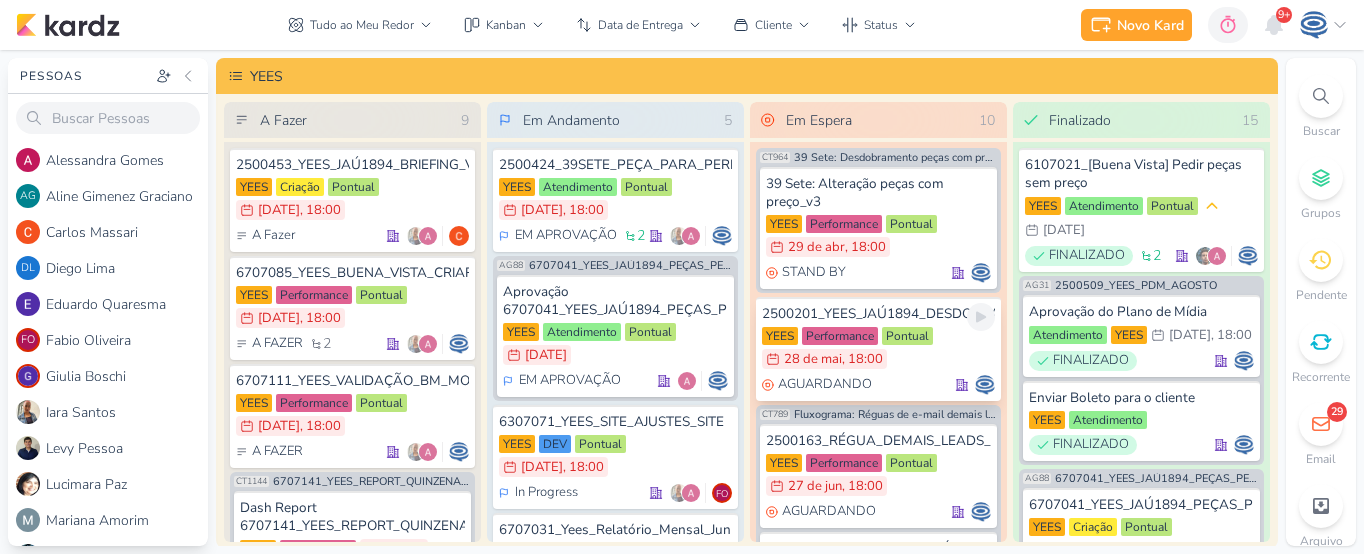 scroll, scrollTop: 0, scrollLeft: 0, axis: both 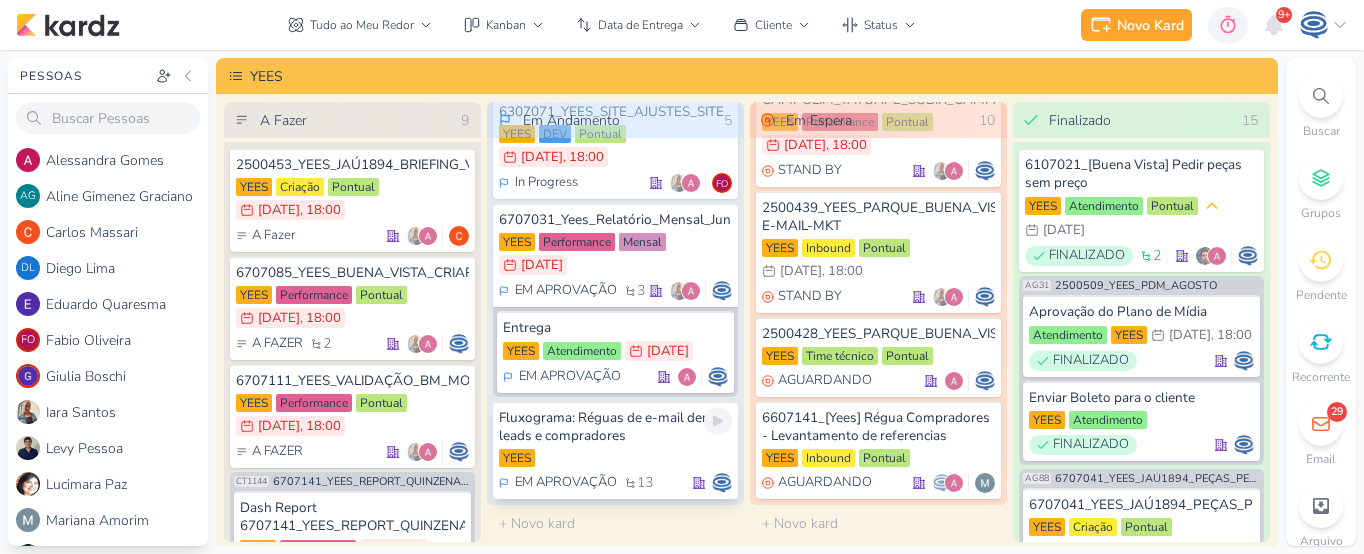 click on "Fluxograma: Réguas de e-mail demais leads e compradores" at bounding box center [615, 427] 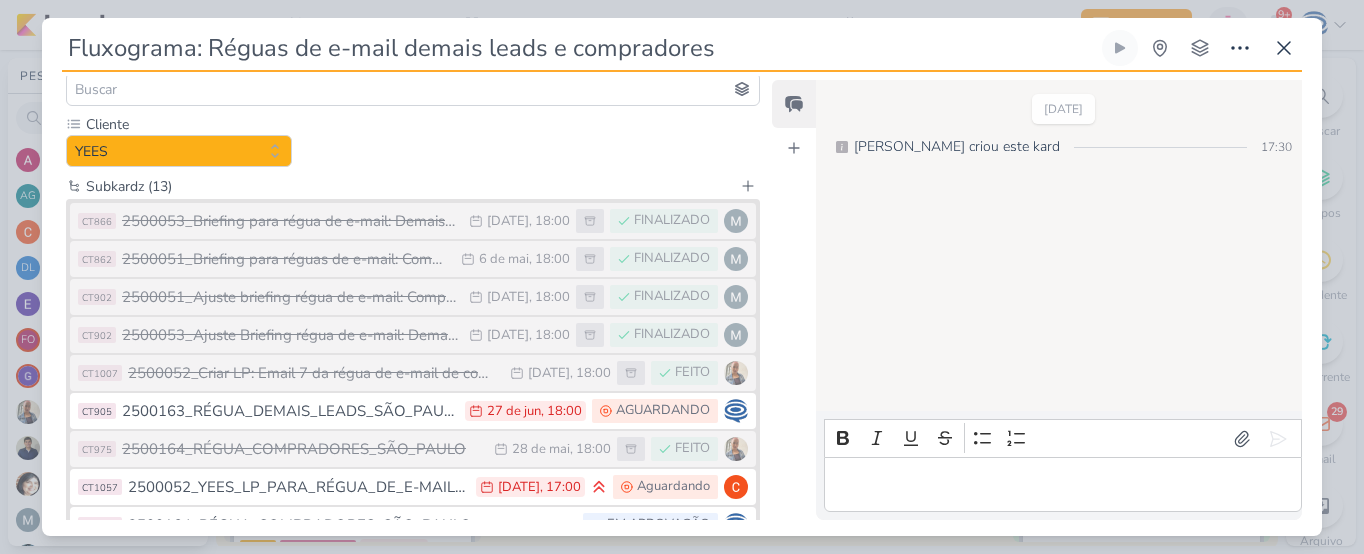 scroll, scrollTop: 150, scrollLeft: 0, axis: vertical 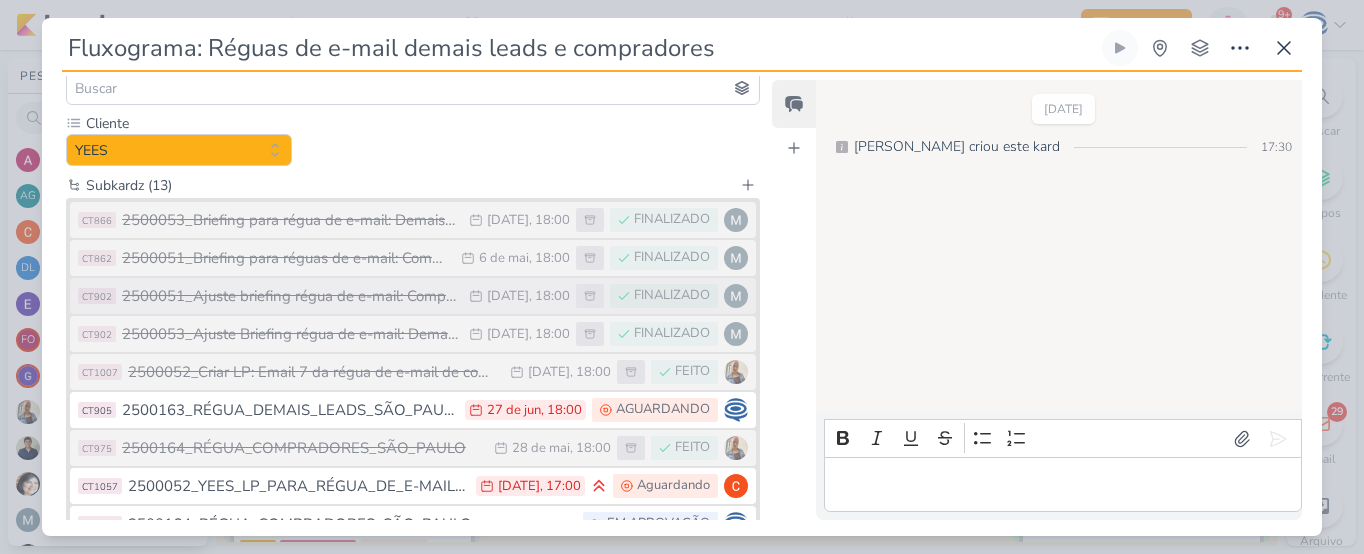 click on "2500051_Ajuste briefing régua de e-mail: Compradores_v2" at bounding box center [290, 296] 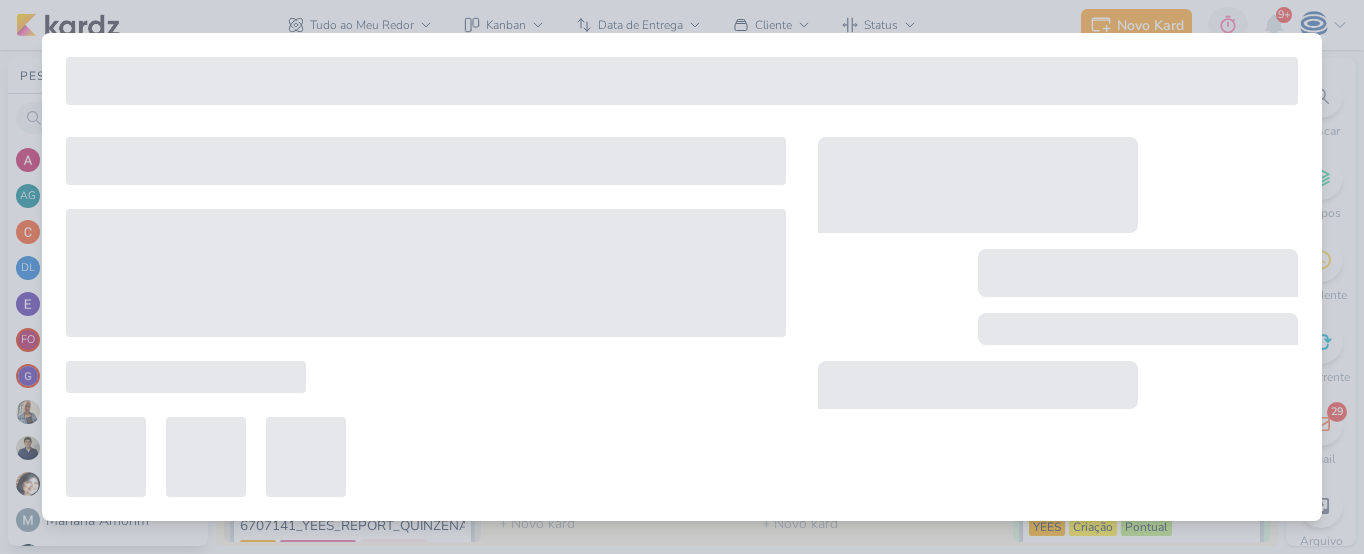 type on "2500051_Ajuste briefing régua de e-mail: Compradores_v2" 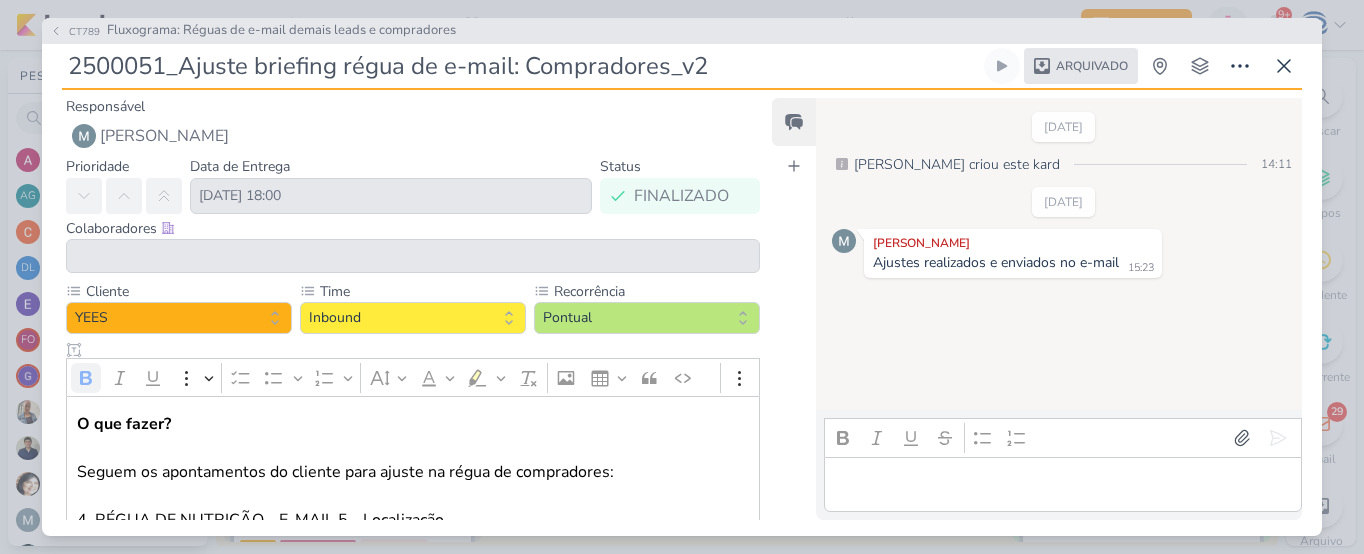 scroll, scrollTop: 1, scrollLeft: 0, axis: vertical 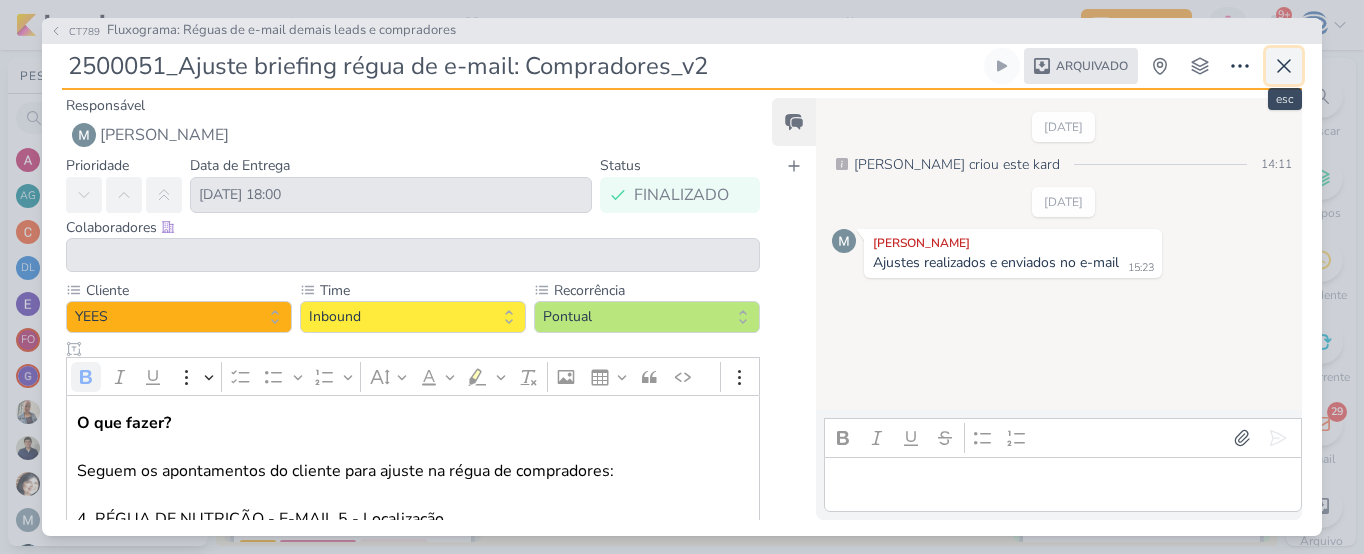 click at bounding box center [1284, 66] 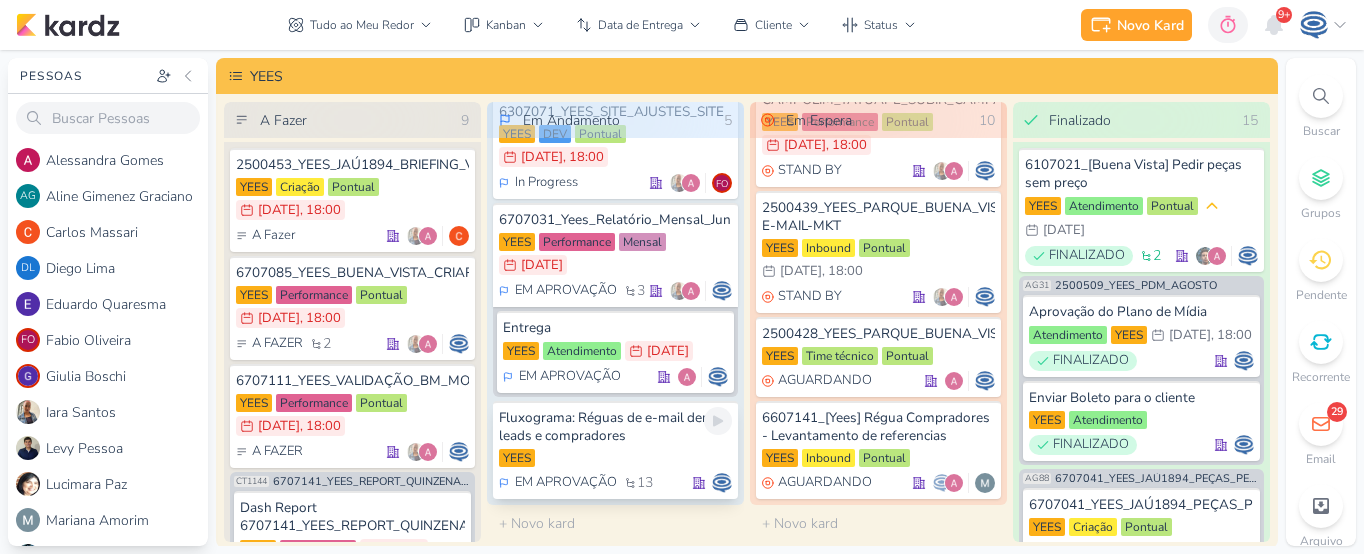 click on "Fluxograma: Réguas de e-mail demais leads e compradores" at bounding box center (615, 427) 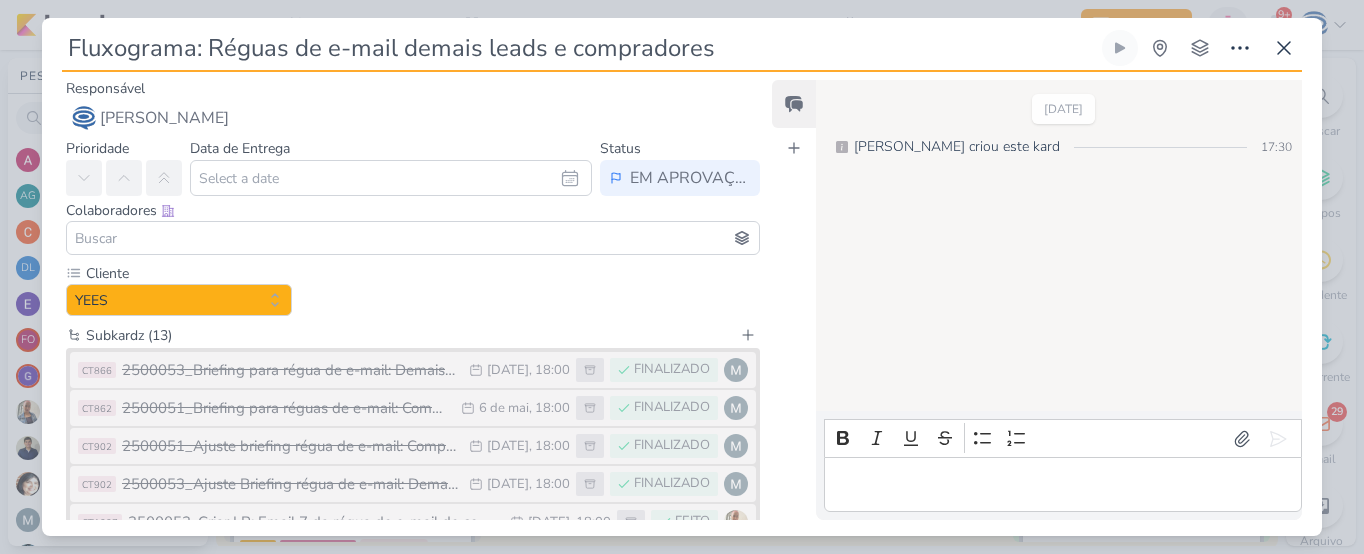 scroll, scrollTop: 439, scrollLeft: 0, axis: vertical 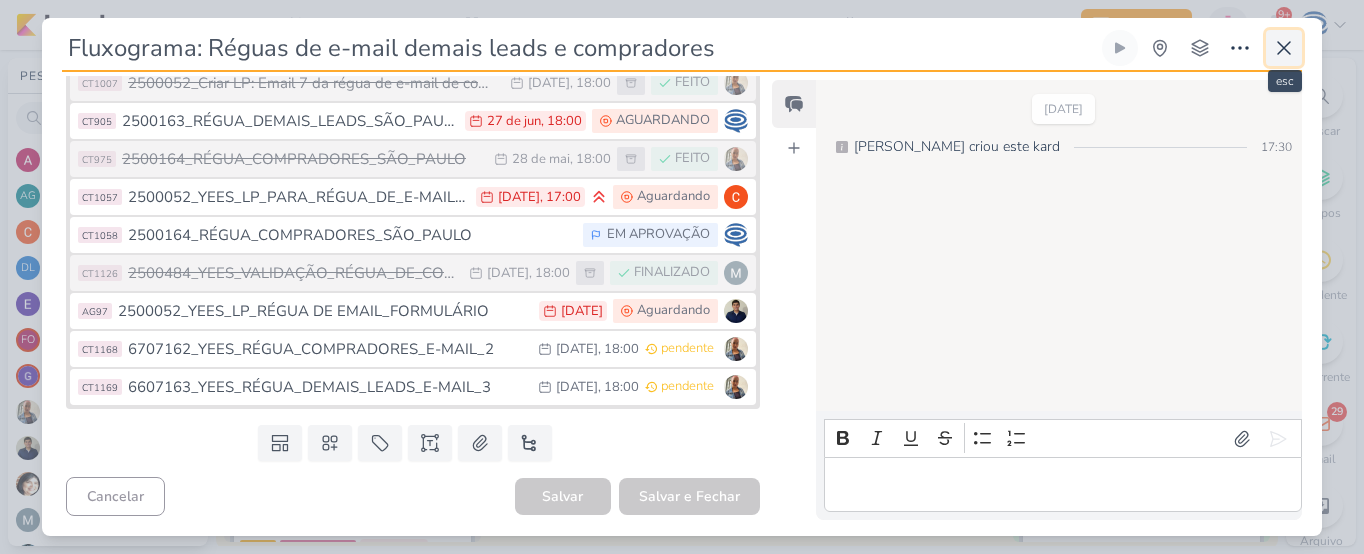 click 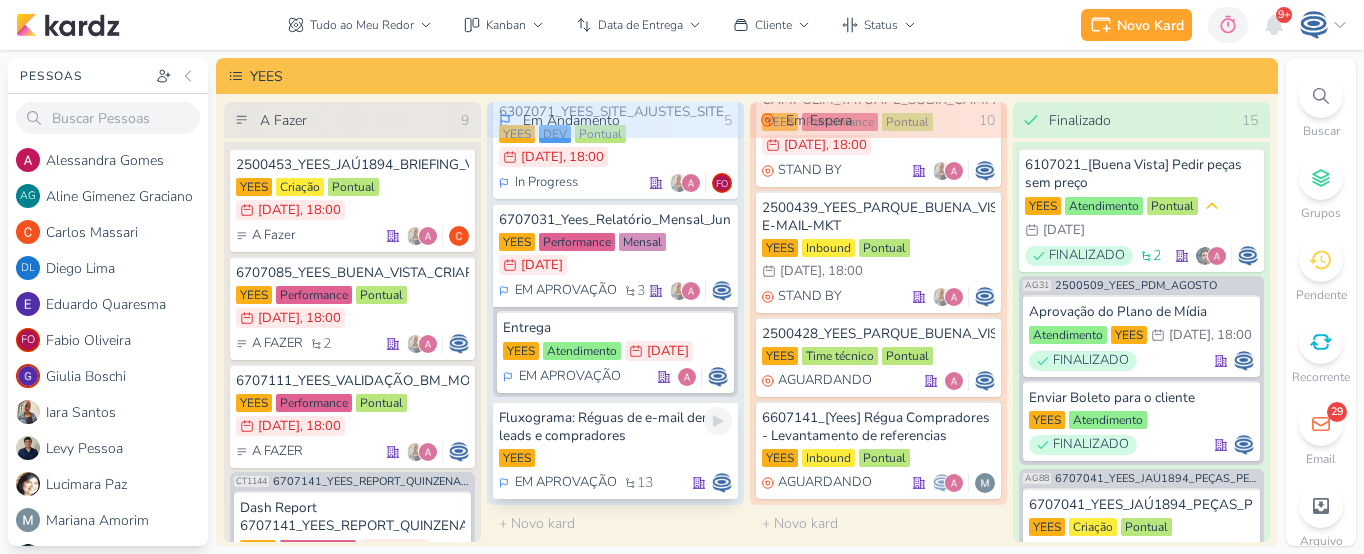 click 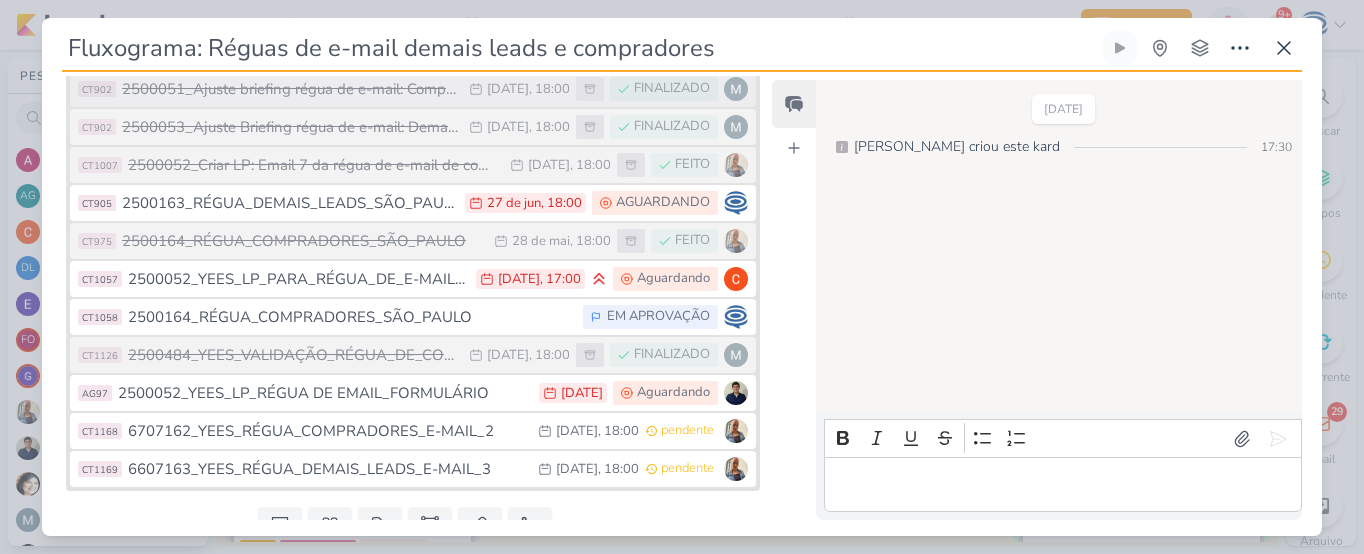 scroll, scrollTop: 358, scrollLeft: 0, axis: vertical 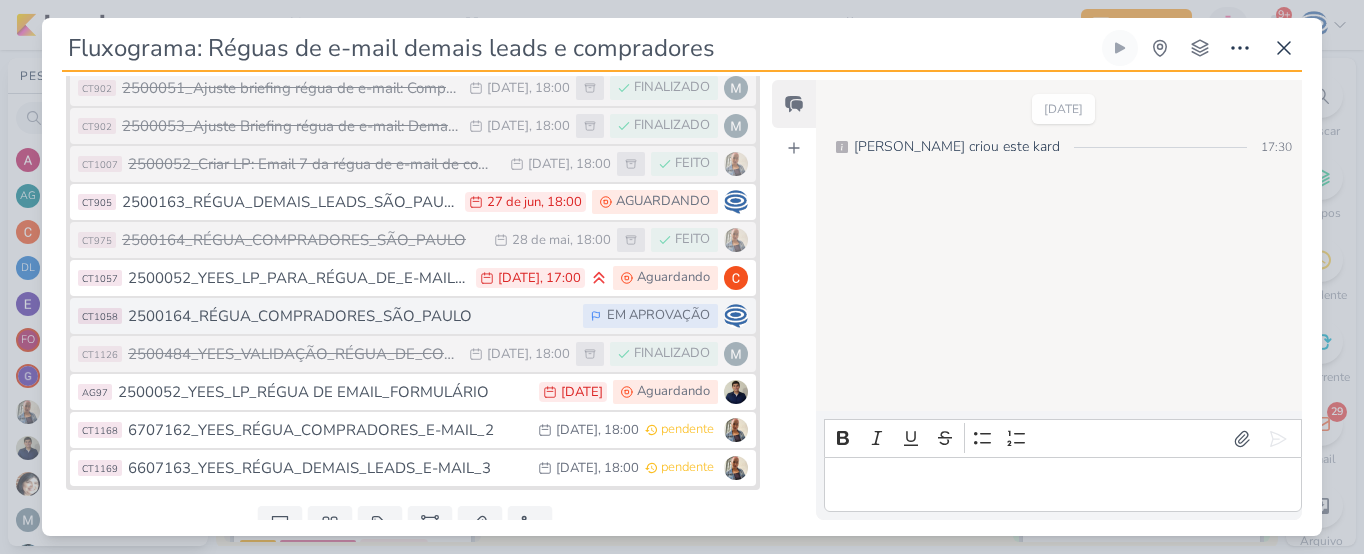 click on "2500164_RÉGUA_COMPRADORES_SÃO_PAULO" at bounding box center (350, 316) 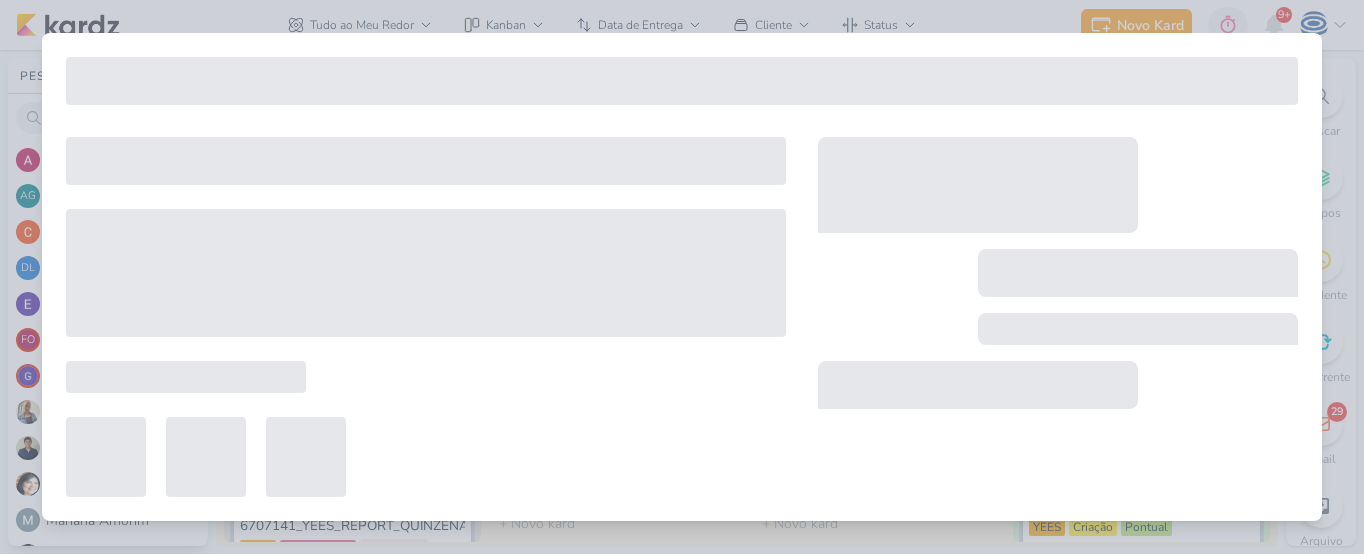 type on "2500164_RÉGUA_COMPRADORES_SÃO_PAULO" 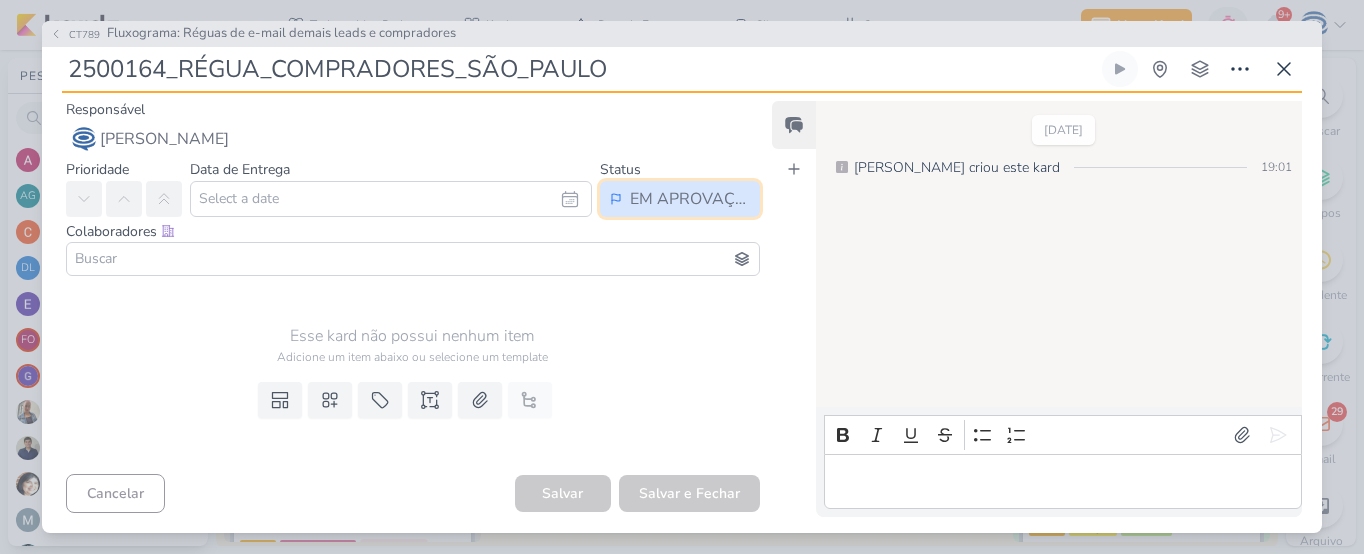click on "EM APROVAÇÃO" at bounding box center [690, 199] 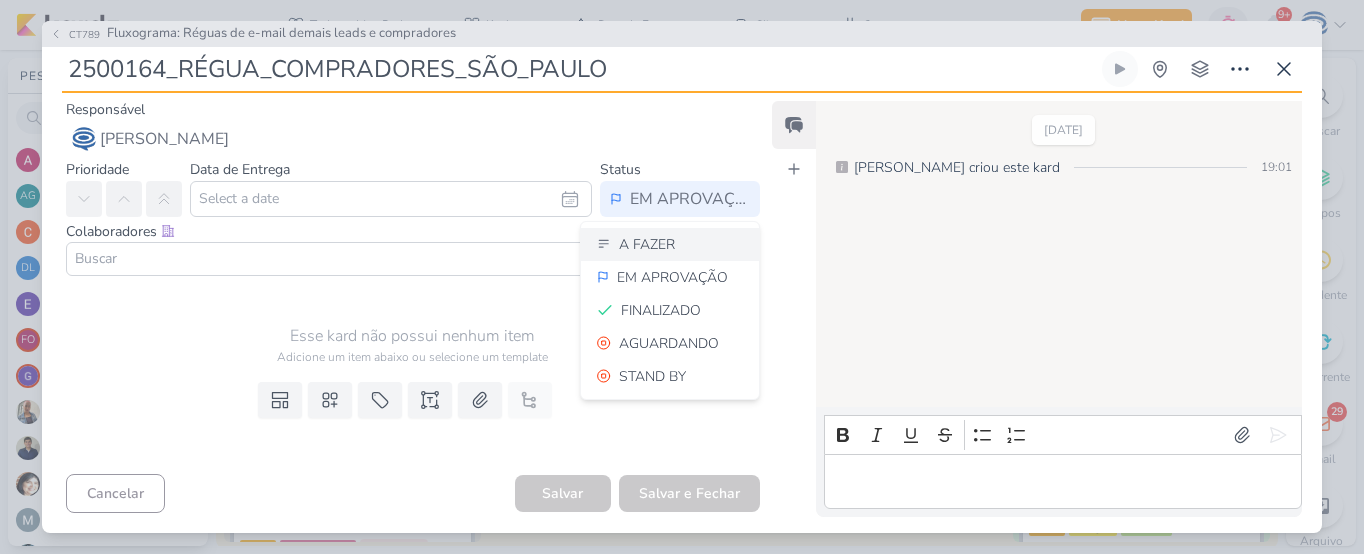 click on "A FAZER" at bounding box center [670, 244] 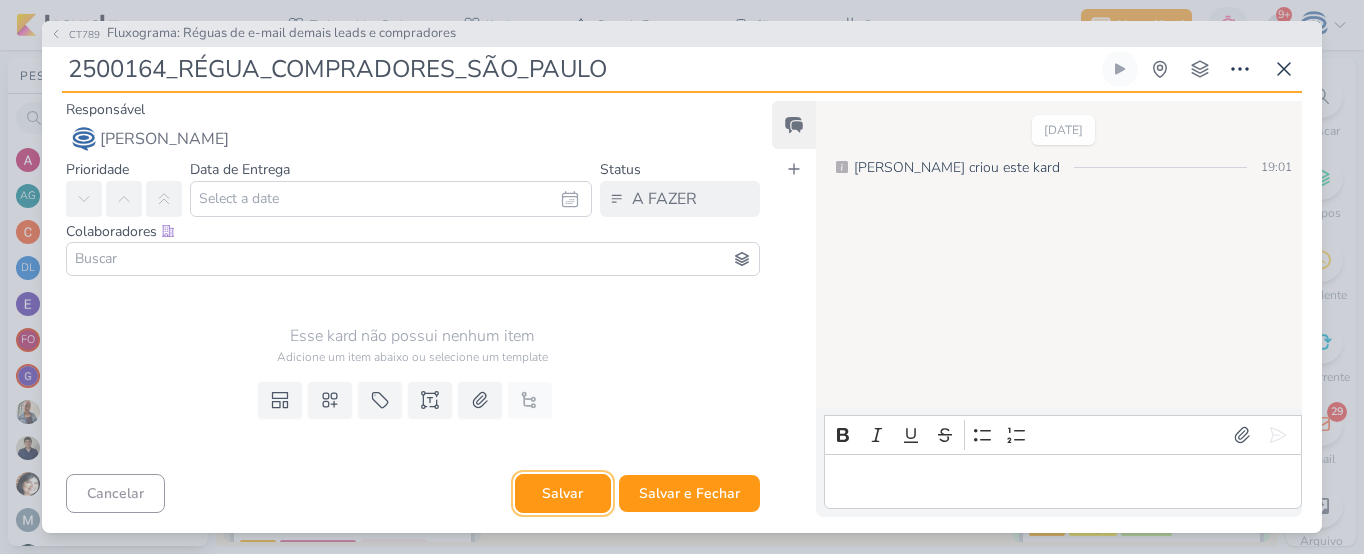 click on "Salvar" at bounding box center [563, 493] 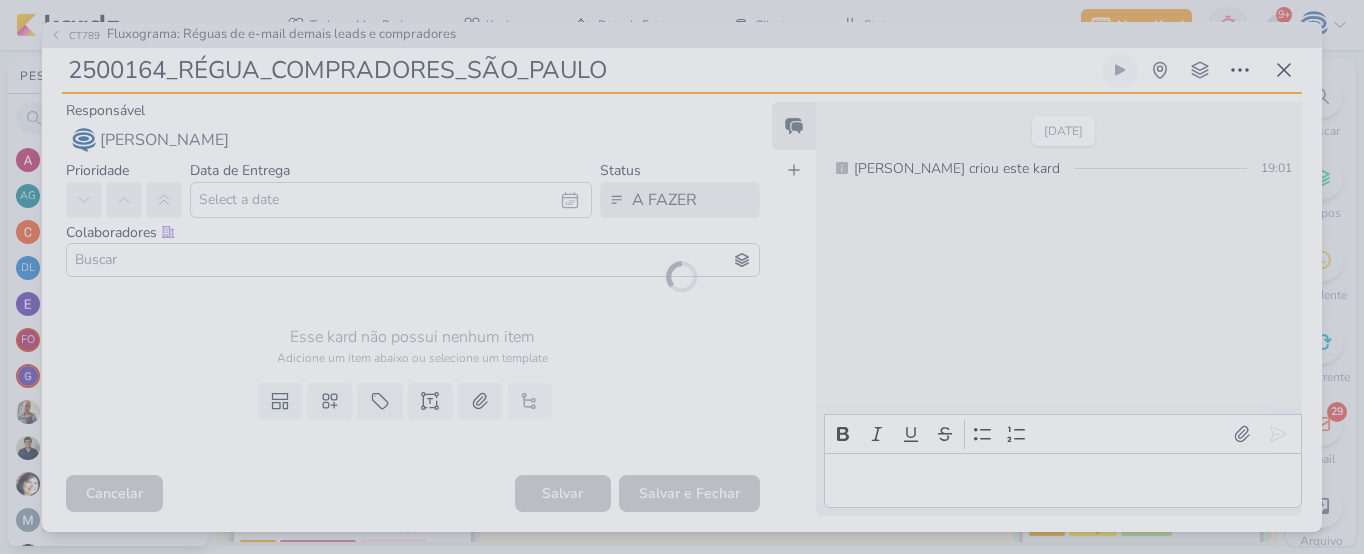 type 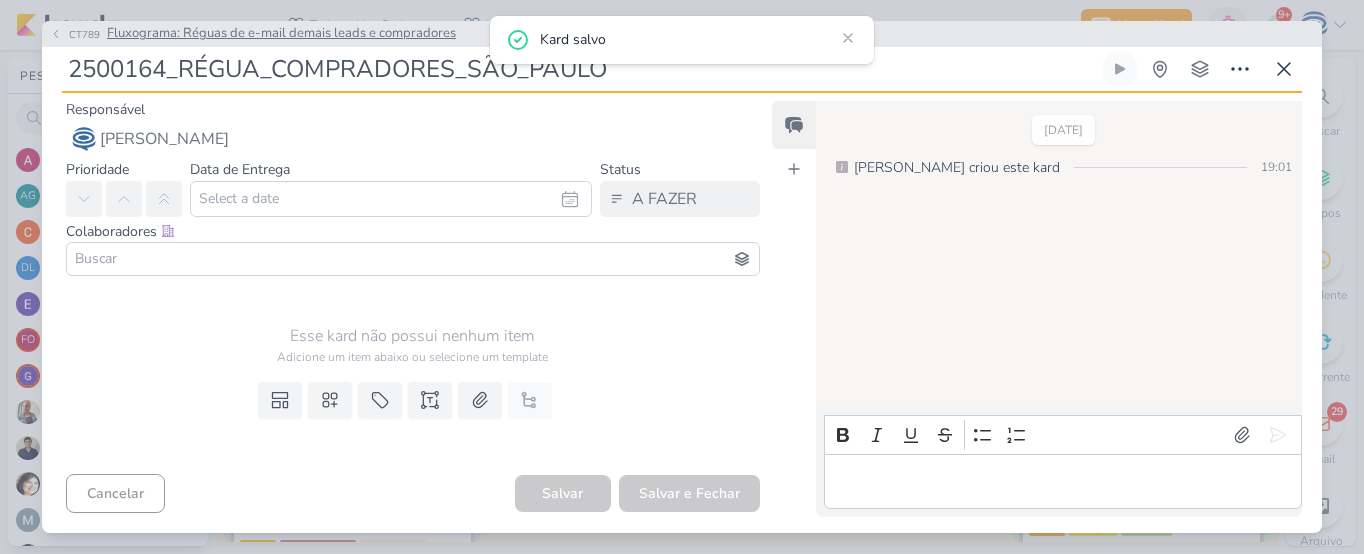 click on "Fluxograma: Réguas de e-mail demais leads e compradores" at bounding box center [281, 34] 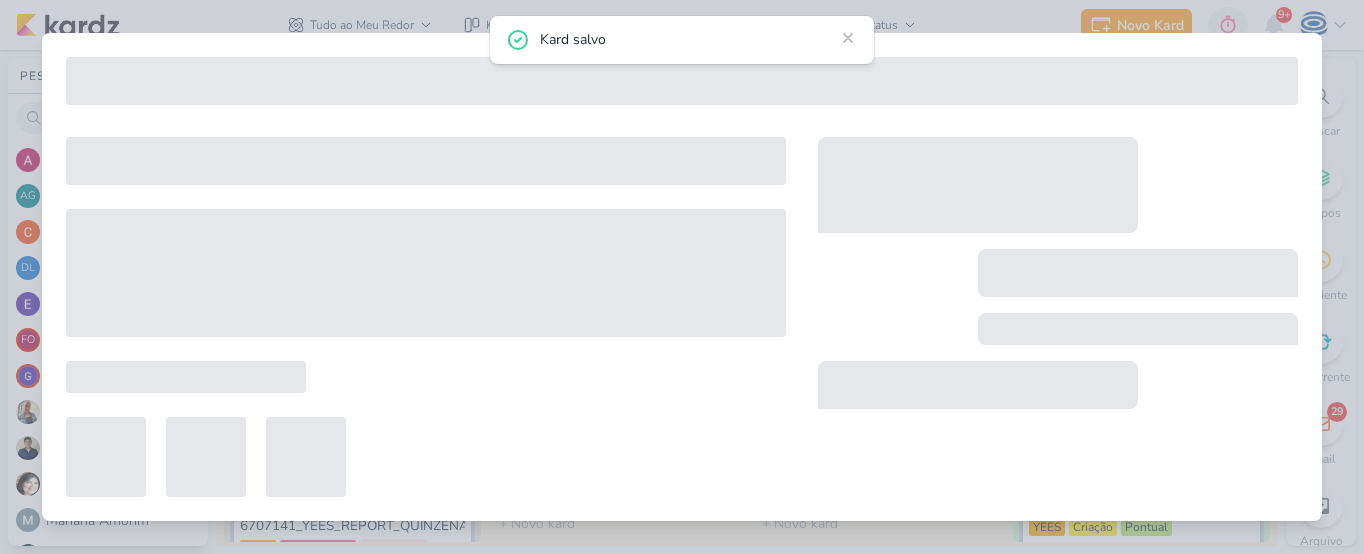 type on "Fluxograma: Réguas de e-mail demais leads e compradores" 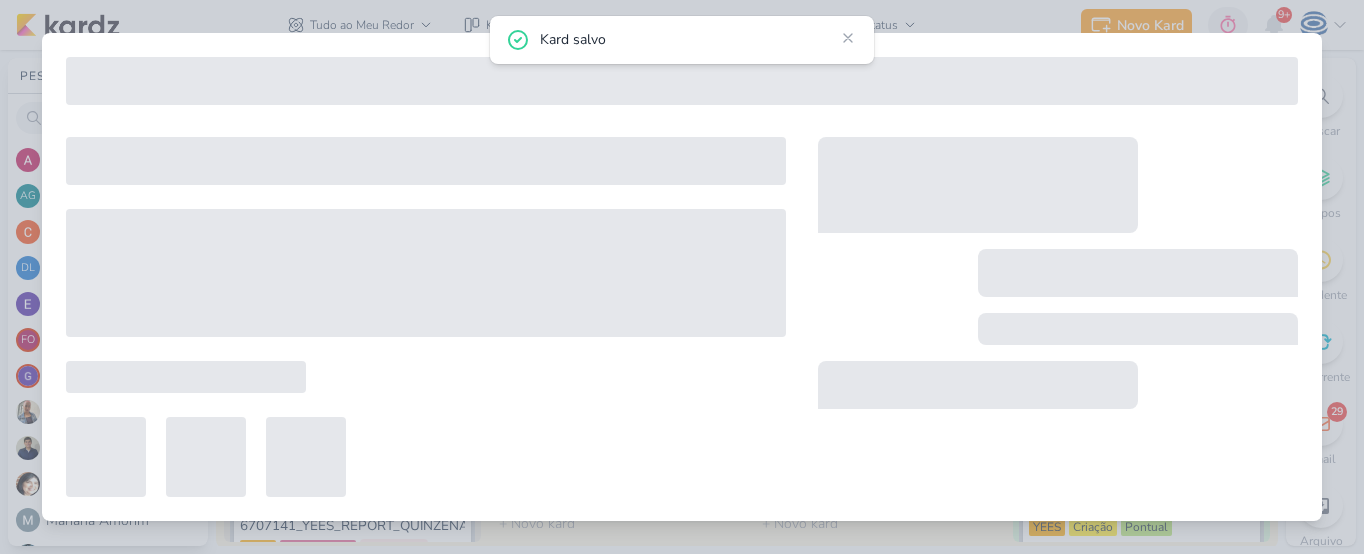 type 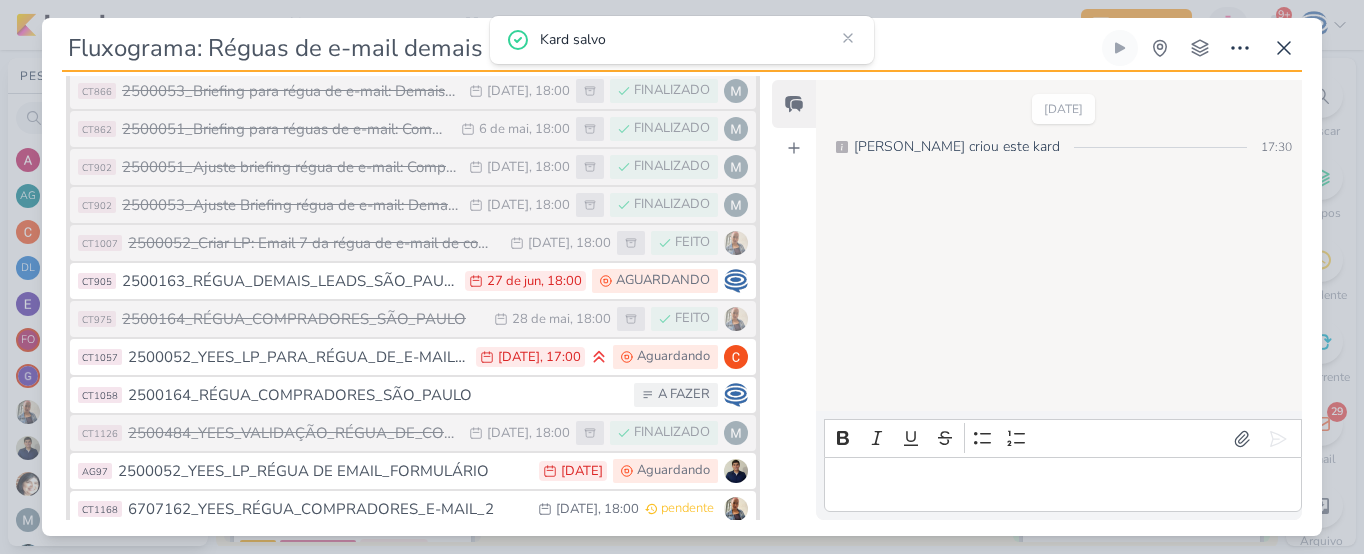 scroll, scrollTop: 280, scrollLeft: 0, axis: vertical 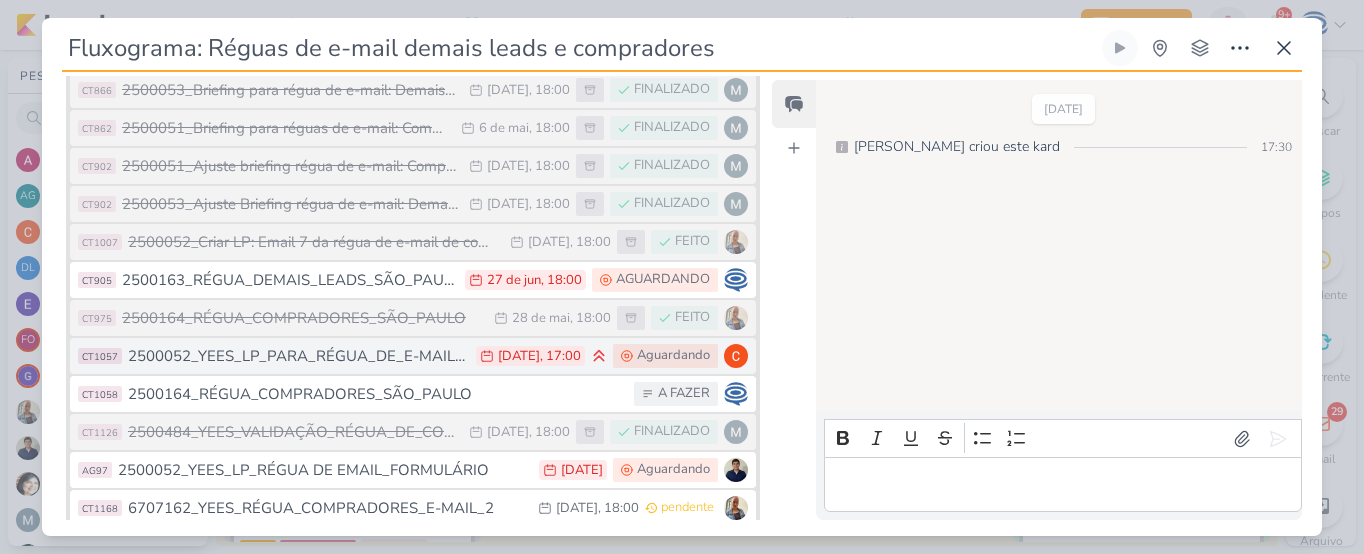 click on "CT1057
2500052_YEES_LP_PARA_RÉGUA_DE_E-MAIL_COMPRADORES_V2
15/7
[DATE] 17:00
[GEOGRAPHIC_DATA]" at bounding box center (413, 356) 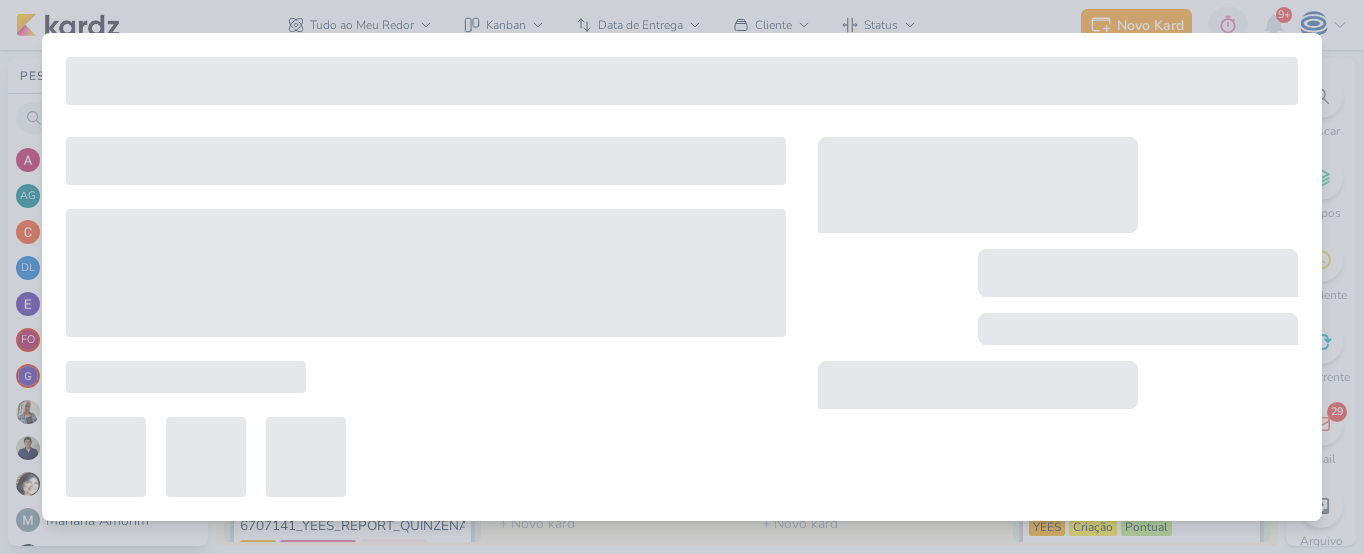 type on "2500052_YEES_LP_PARA_RÉGUA_DE_E-MAIL_COMPRADORES_V2" 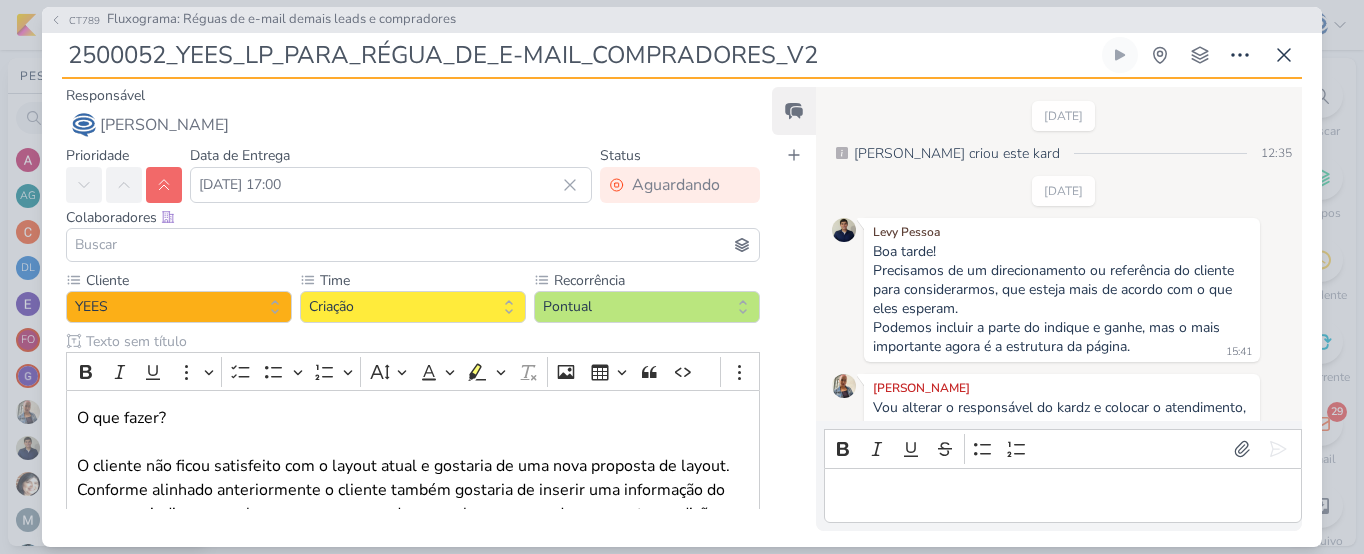 scroll, scrollTop: 2753, scrollLeft: 0, axis: vertical 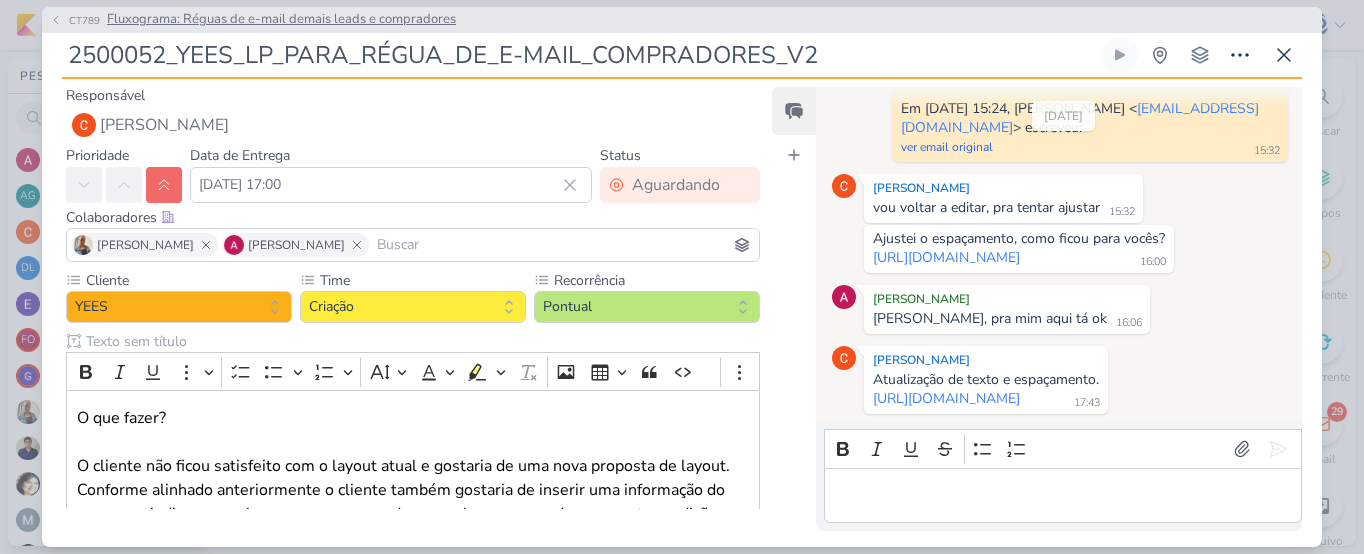 click on "Fluxograma: Réguas de e-mail demais leads e compradores" at bounding box center [281, 20] 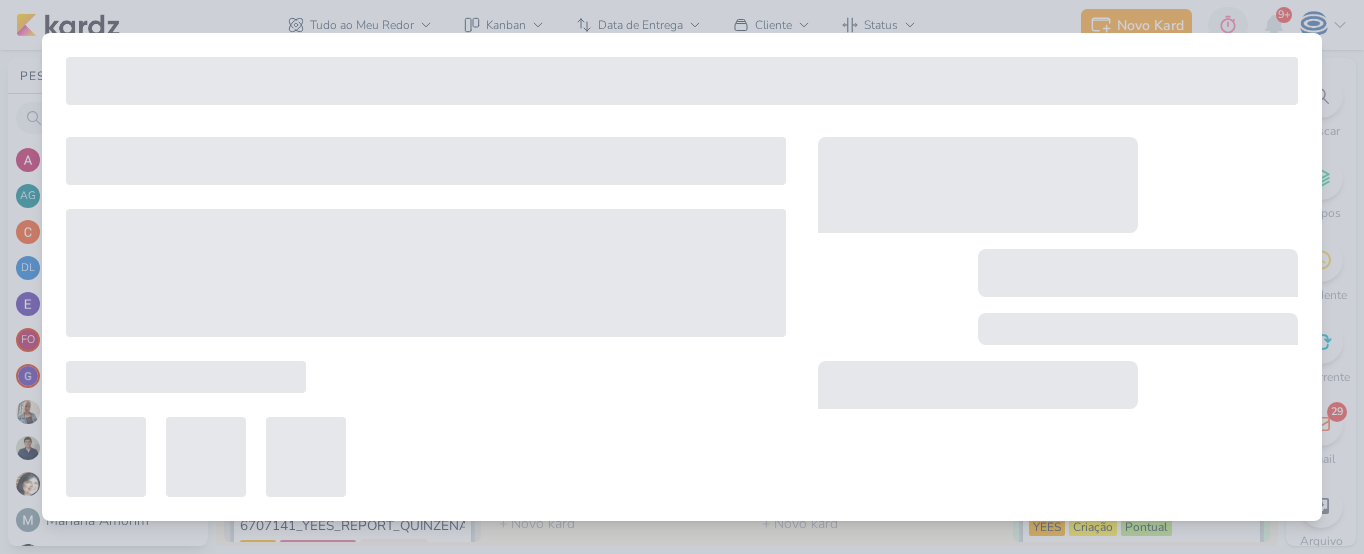 type on "Fluxograma: Réguas de e-mail demais leads e compradores" 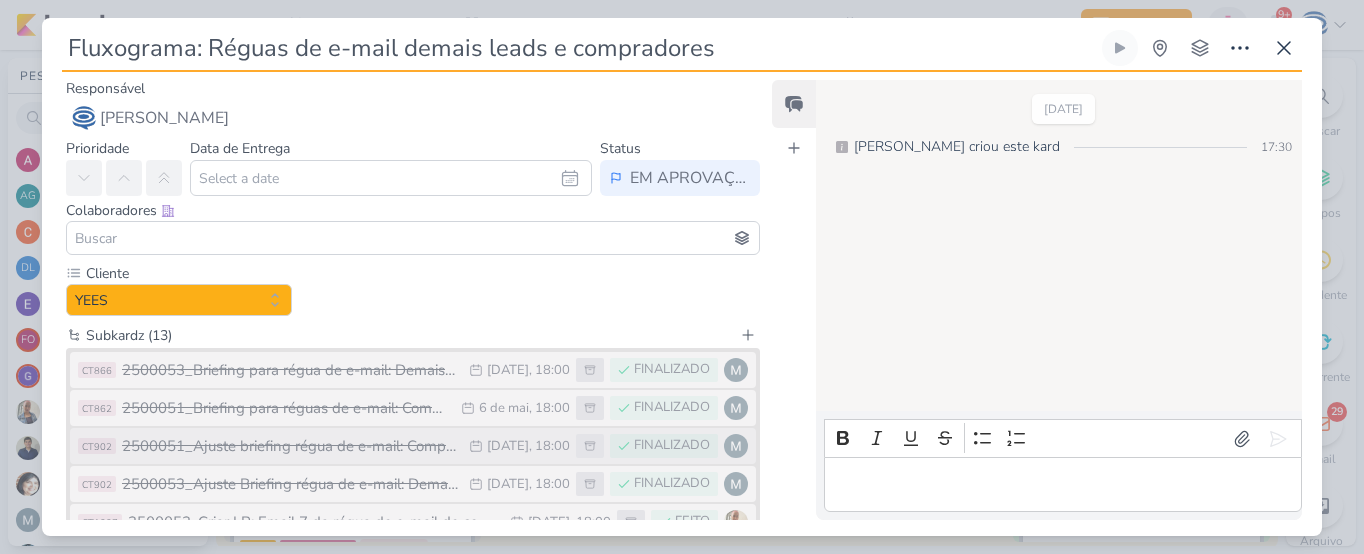 type 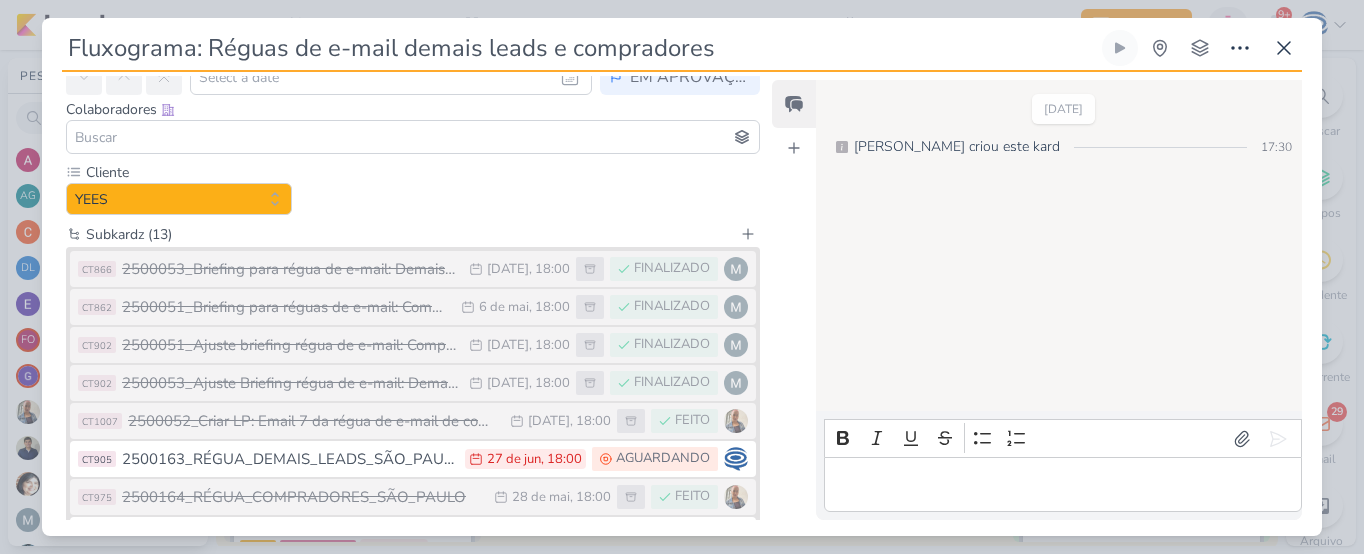 scroll, scrollTop: 0, scrollLeft: 0, axis: both 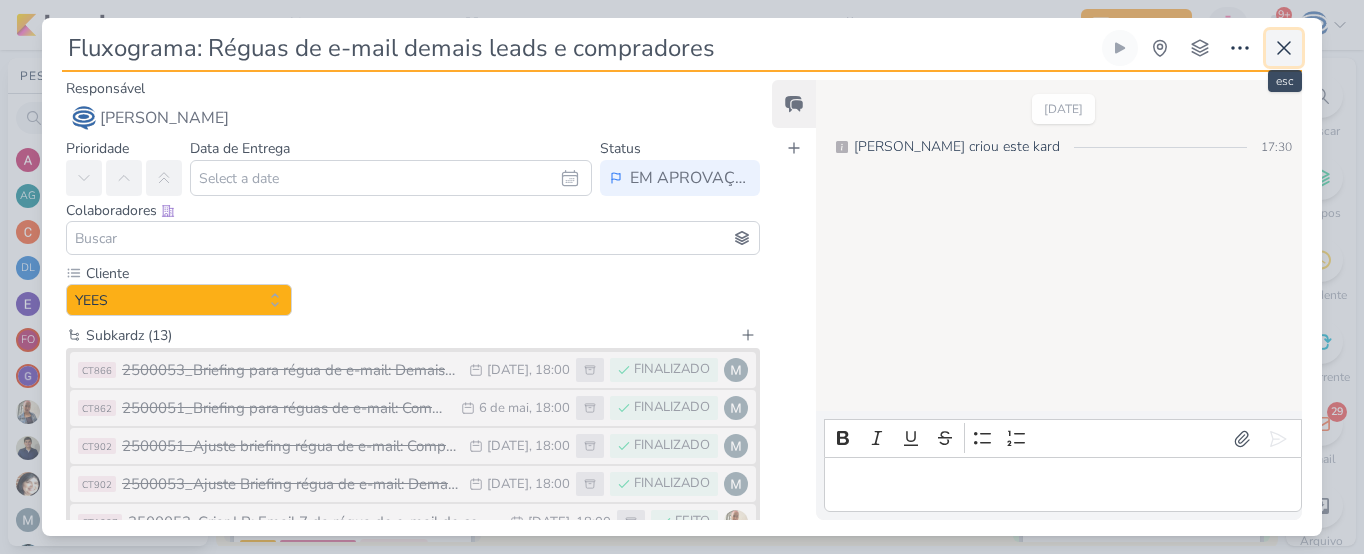 click at bounding box center [1284, 48] 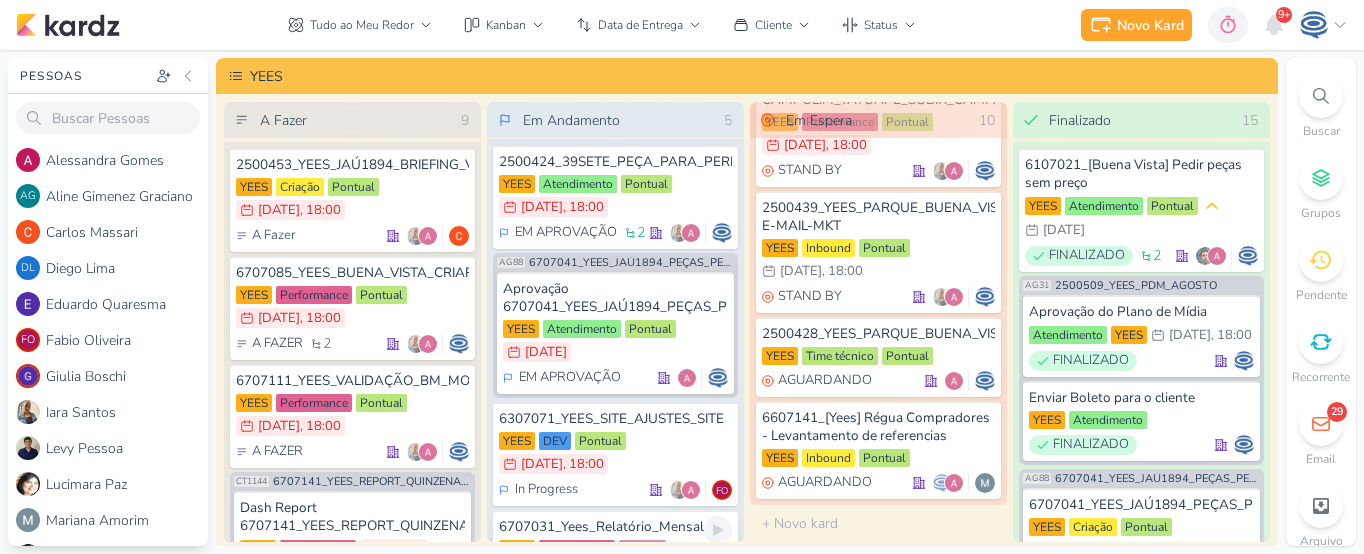 scroll, scrollTop: 0, scrollLeft: 0, axis: both 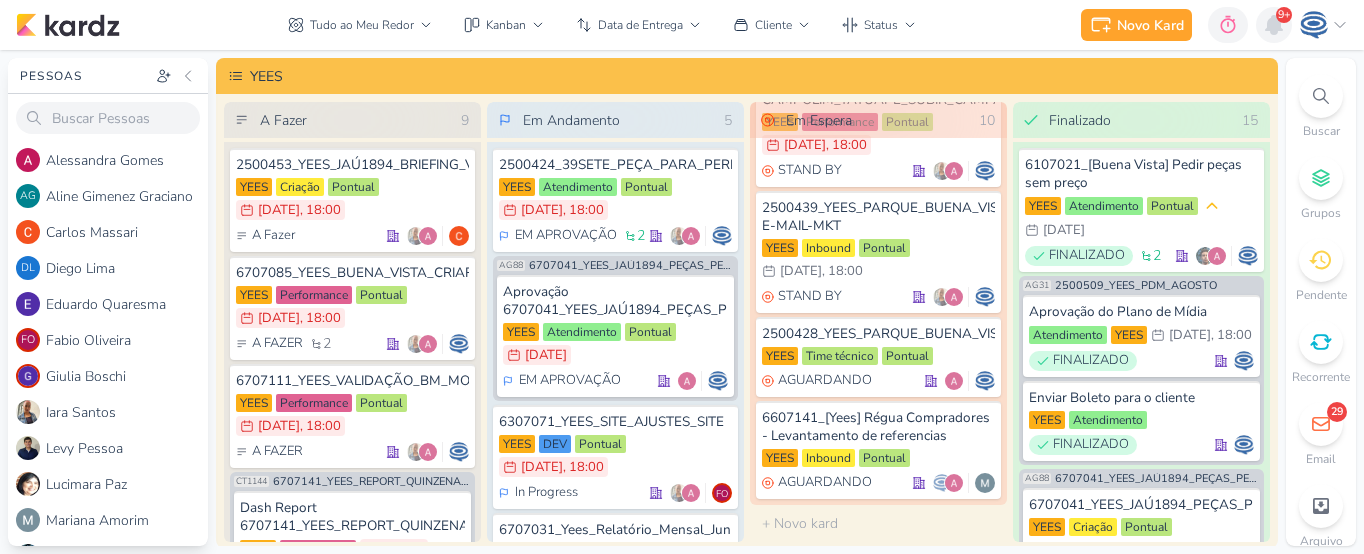 click 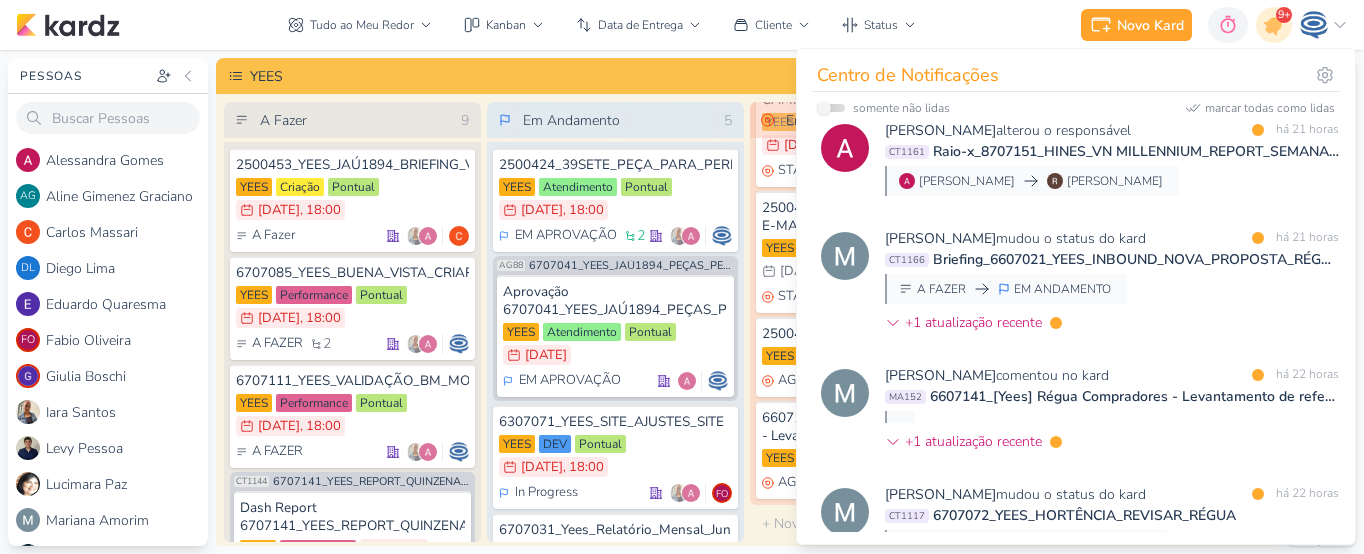 scroll, scrollTop: 1699, scrollLeft: 0, axis: vertical 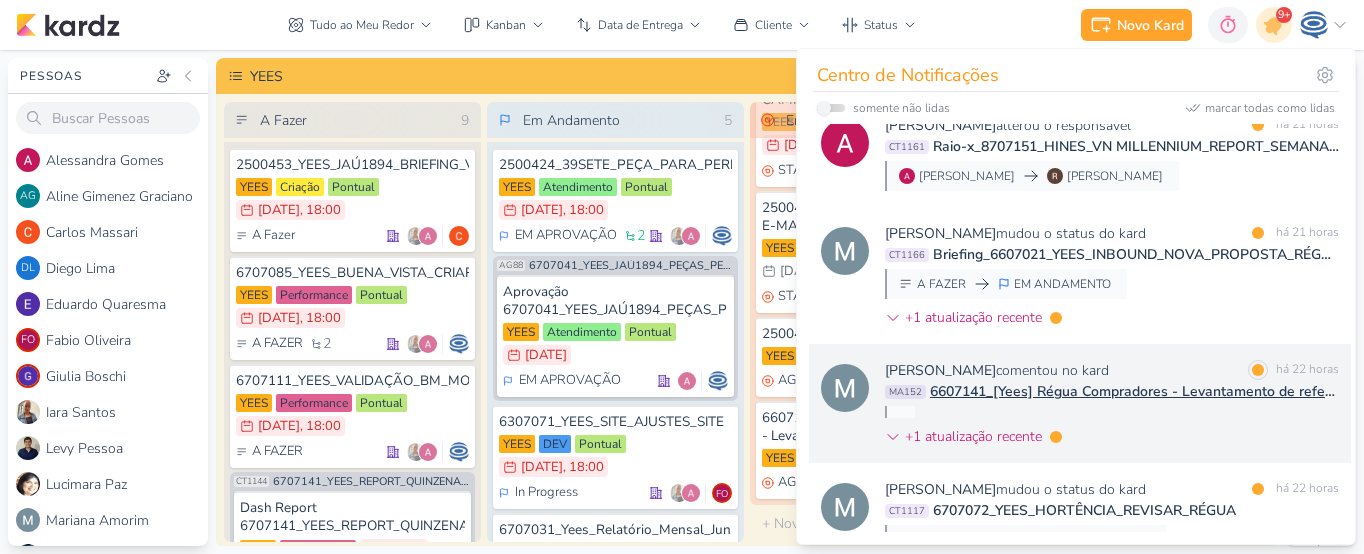 click on "[PERSON_NAME]  comentou no kard
marcar como lida
há 22 horas
MA152
6607141_[Yees] Régua Compradores - Levantamento de referencias
+1 atualização recente" at bounding box center (1112, 407) 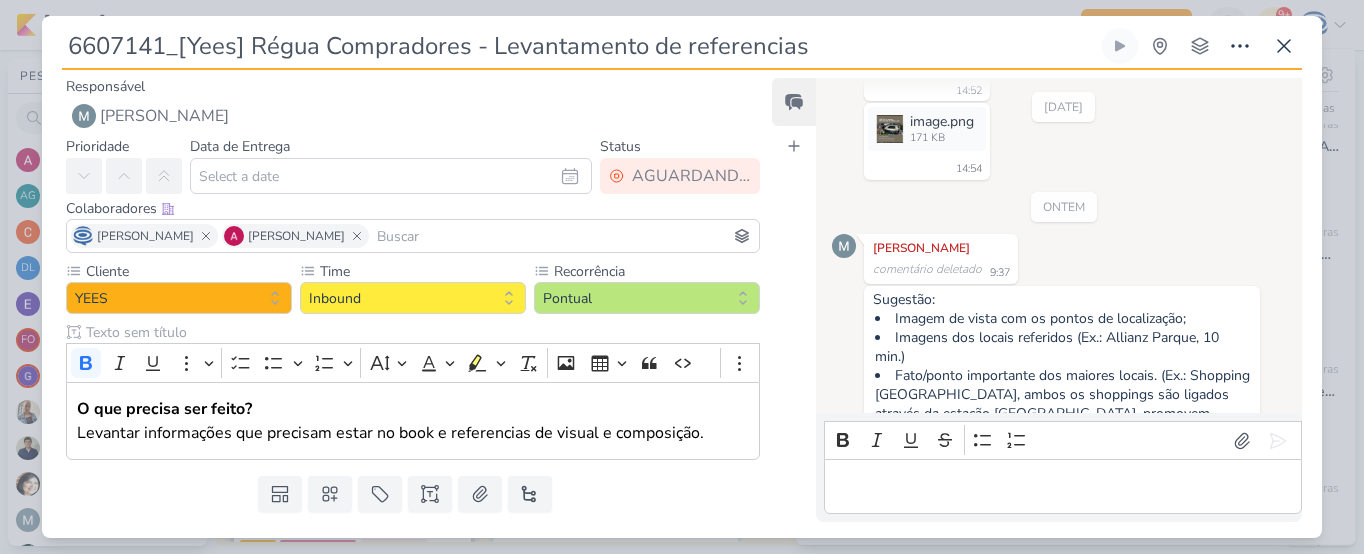 scroll, scrollTop: 532, scrollLeft: 0, axis: vertical 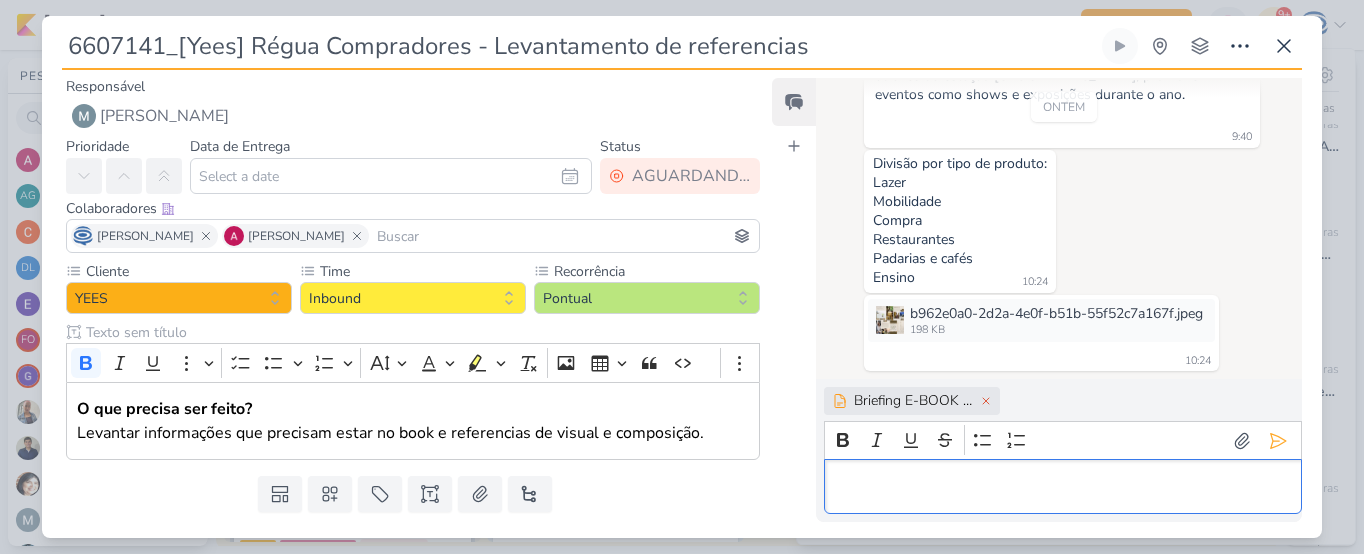 click on "⁠⁠⁠⁠⁠⁠⁠" at bounding box center (1062, 487) 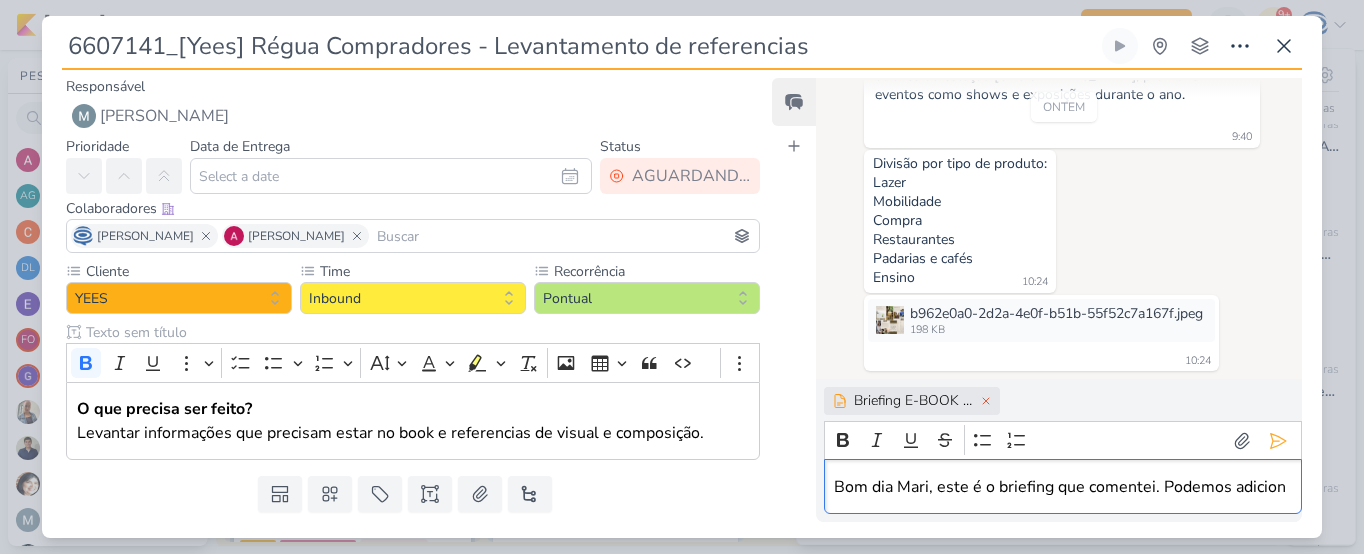 scroll, scrollTop: 590, scrollLeft: 0, axis: vertical 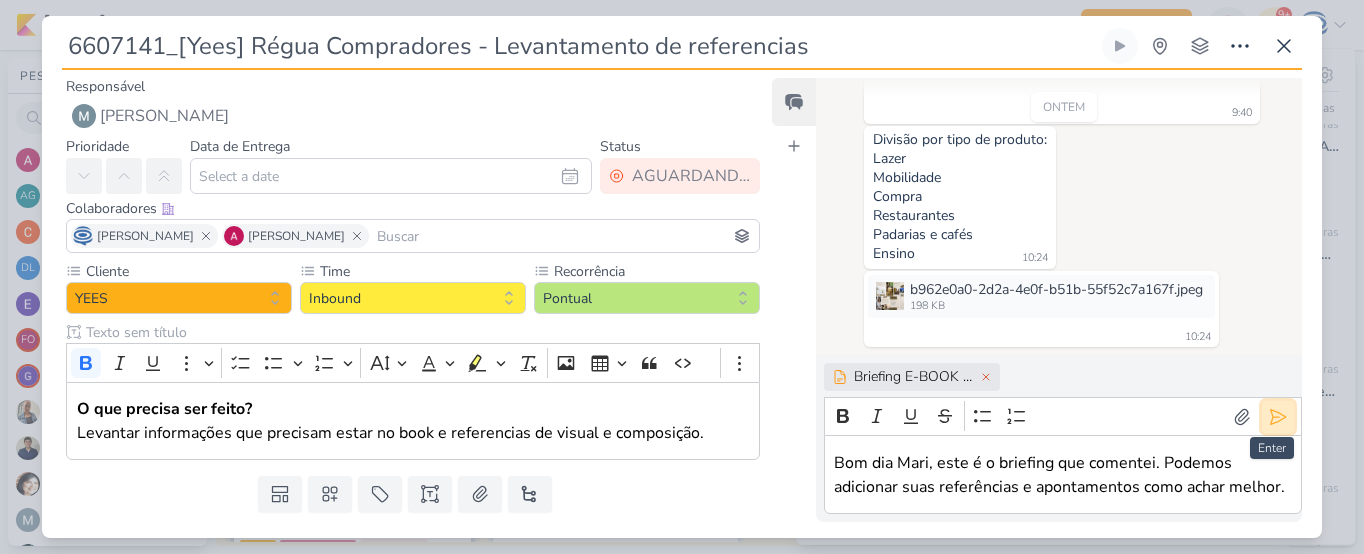 click at bounding box center [1278, 417] 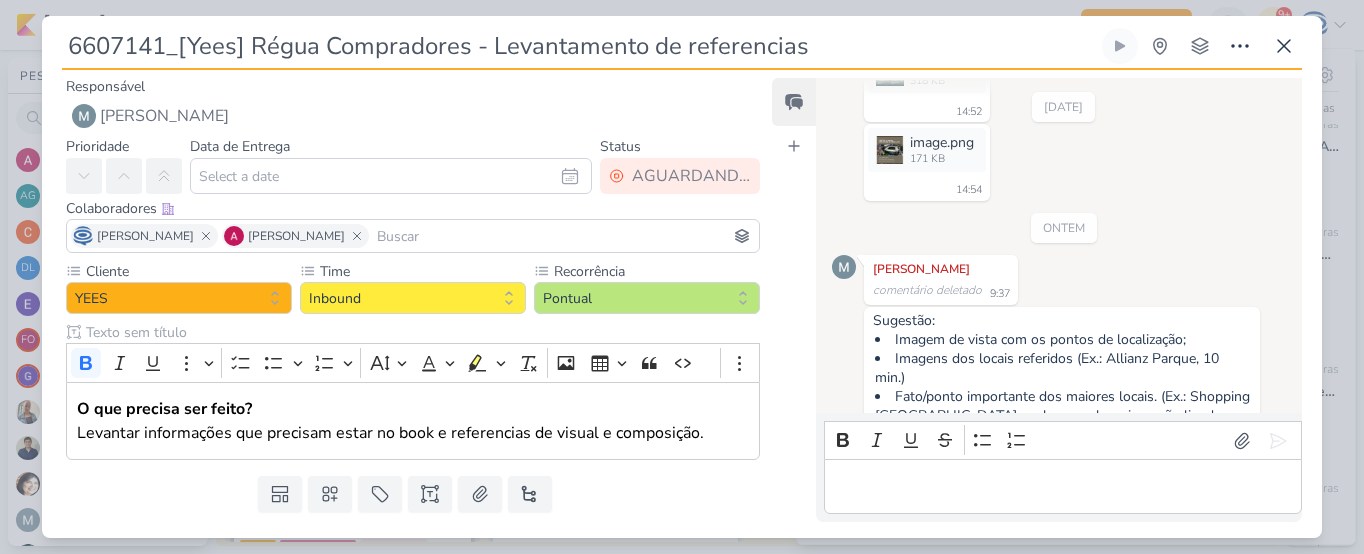 scroll, scrollTop: 0, scrollLeft: 0, axis: both 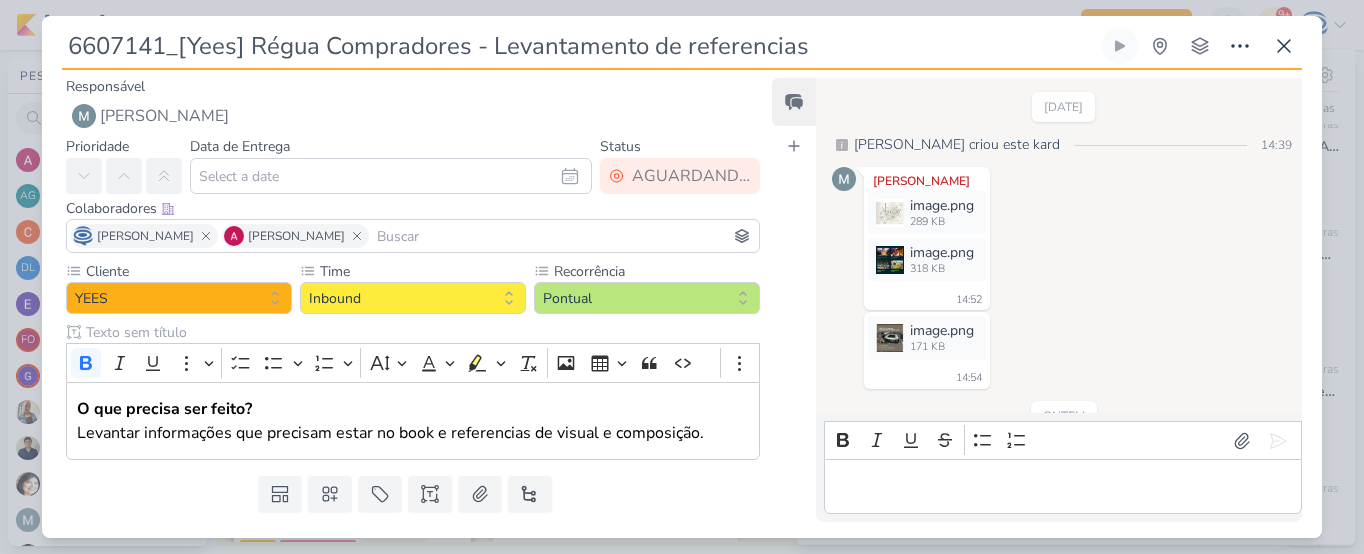 click on "6607141_[Yees] Régua Compradores - Levantamento de referencias" at bounding box center (682, 277) 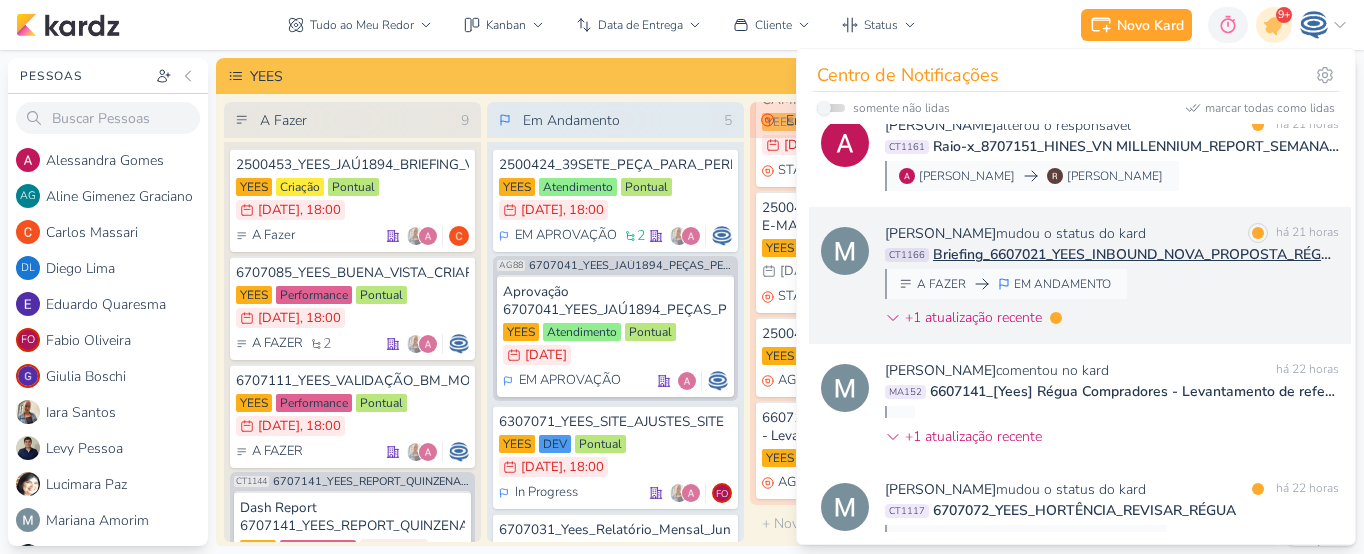click on "Briefing_6607021_YEES_INBOUND_NOVA_PROPOSTA_RÉGUA_NOVOS_LEADS" at bounding box center [1136, 254] 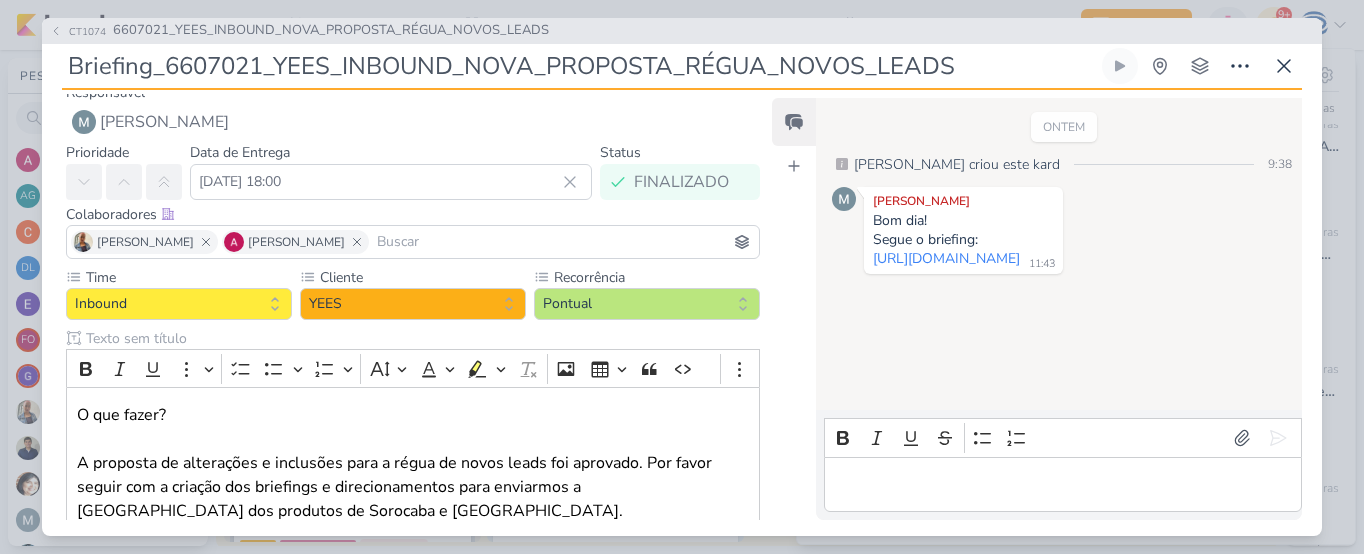 scroll, scrollTop: 0, scrollLeft: 0, axis: both 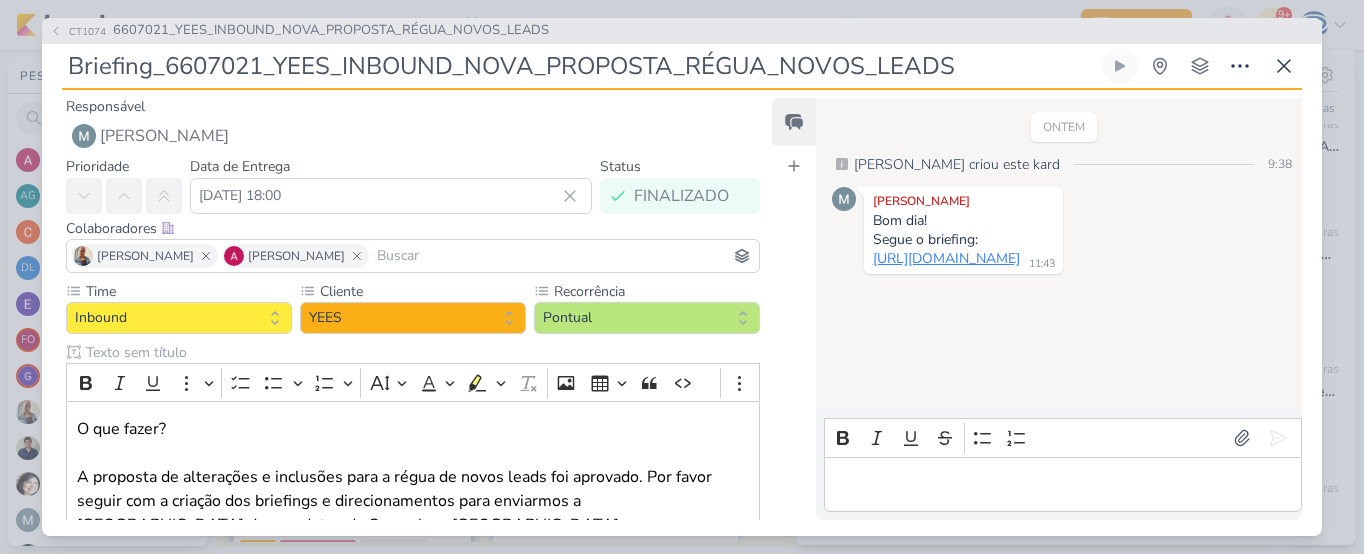 click on "[URL][DOMAIN_NAME]" at bounding box center (946, 258) 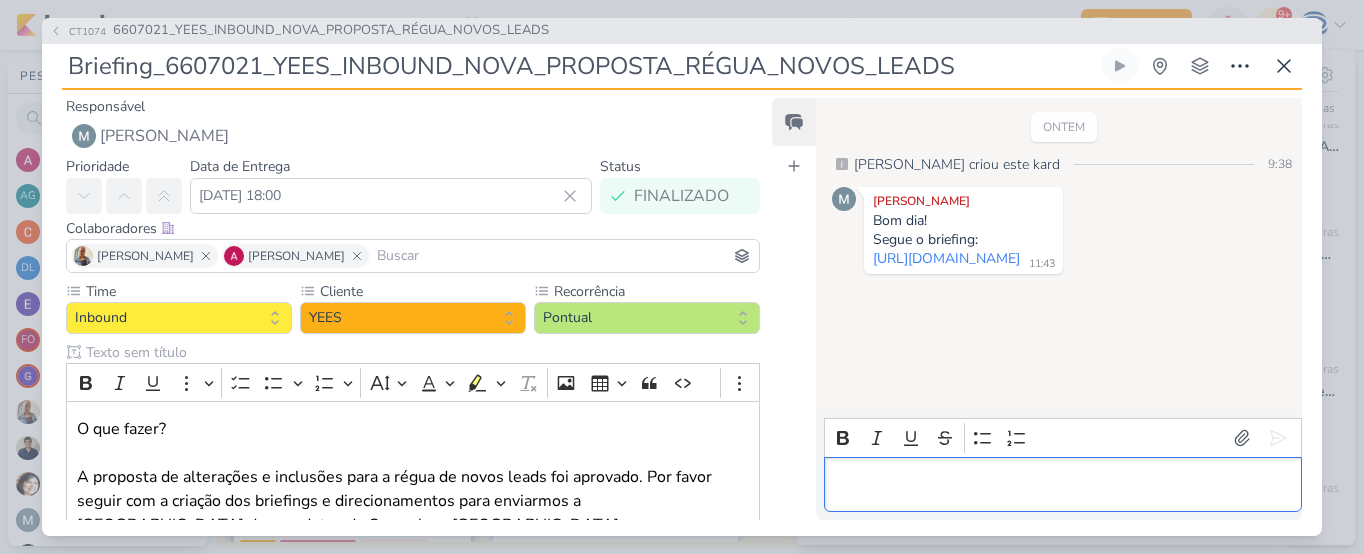 click at bounding box center (1063, 484) 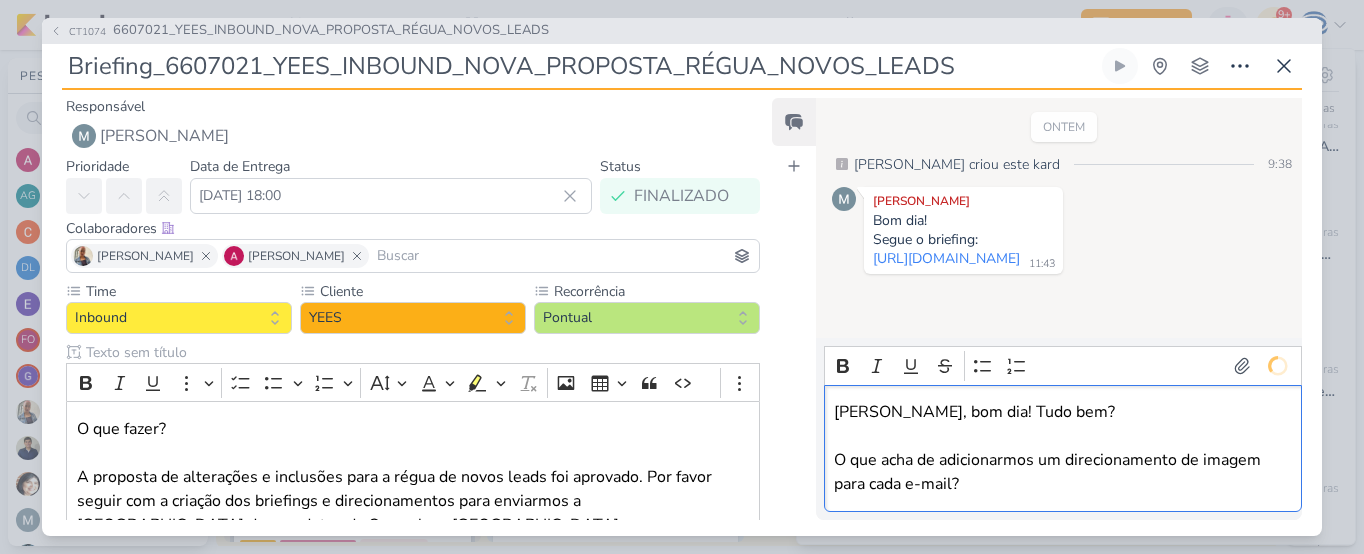 scroll, scrollTop: 8, scrollLeft: 0, axis: vertical 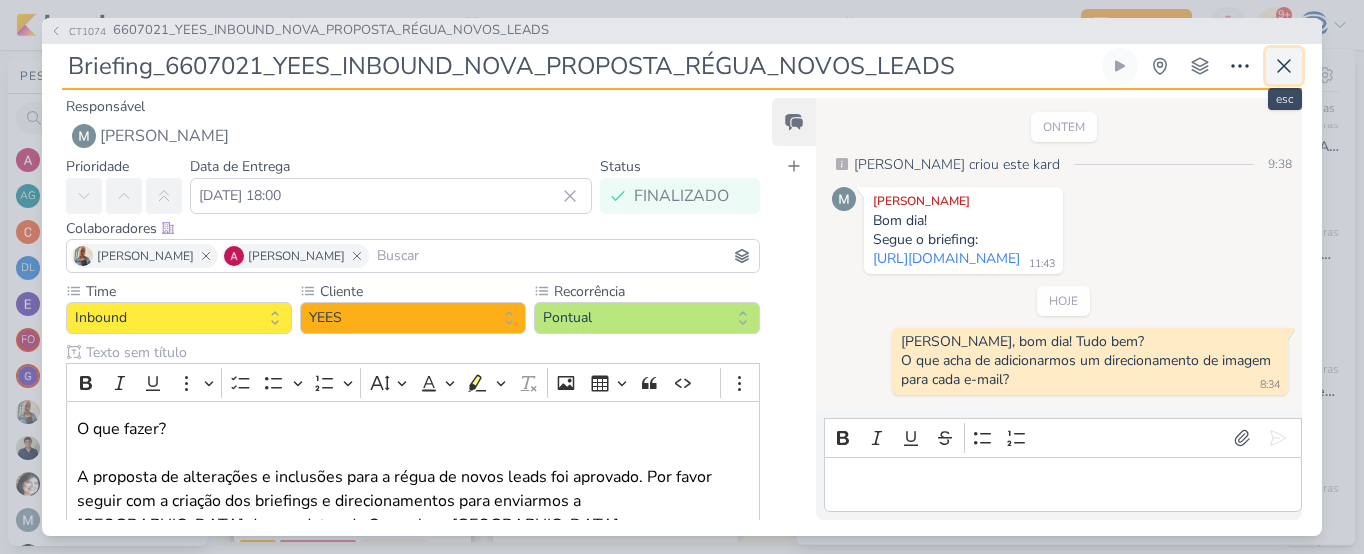 click 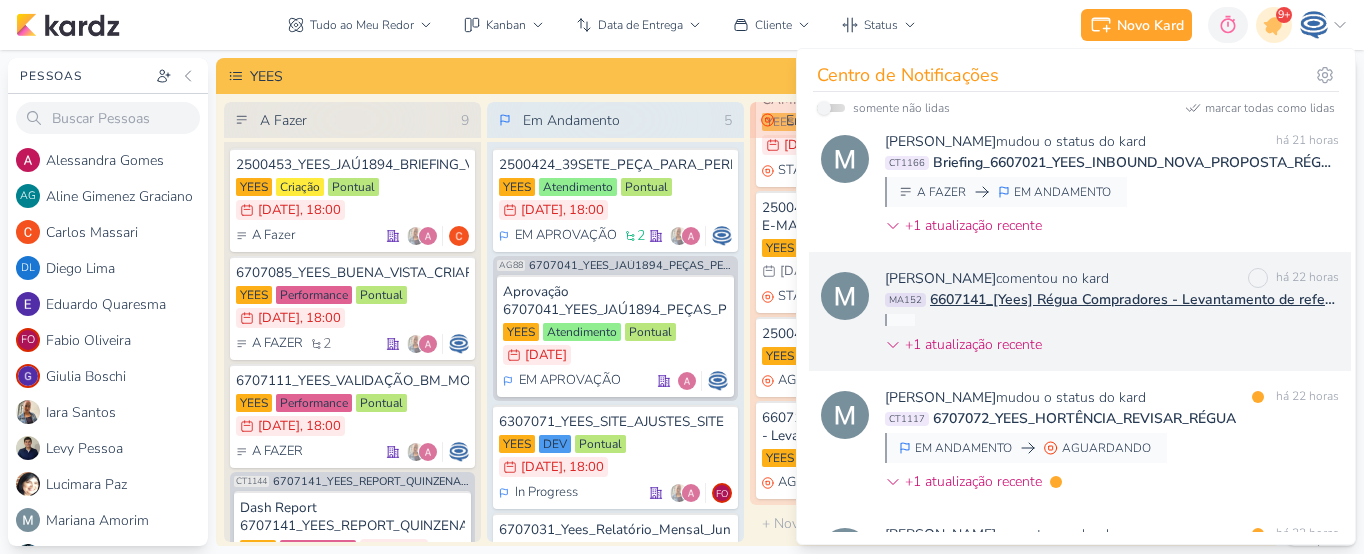 scroll, scrollTop: 1906, scrollLeft: 0, axis: vertical 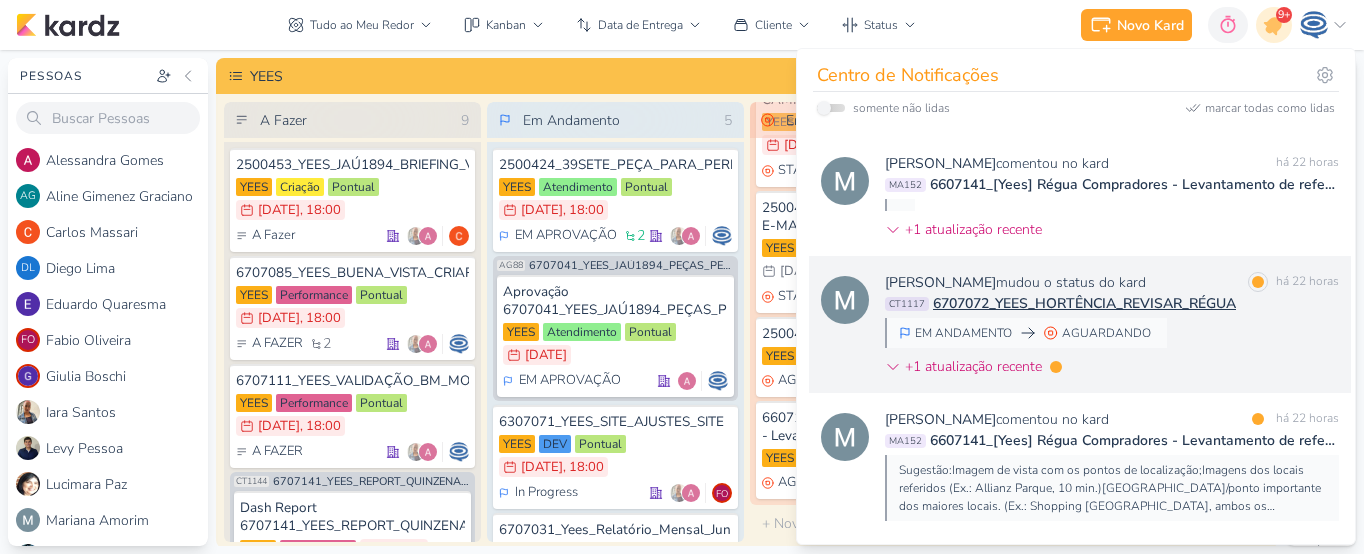 click on "6707072_YEES_HORTÊNCIA_REVISAR_RÉGUA" at bounding box center (1084, 303) 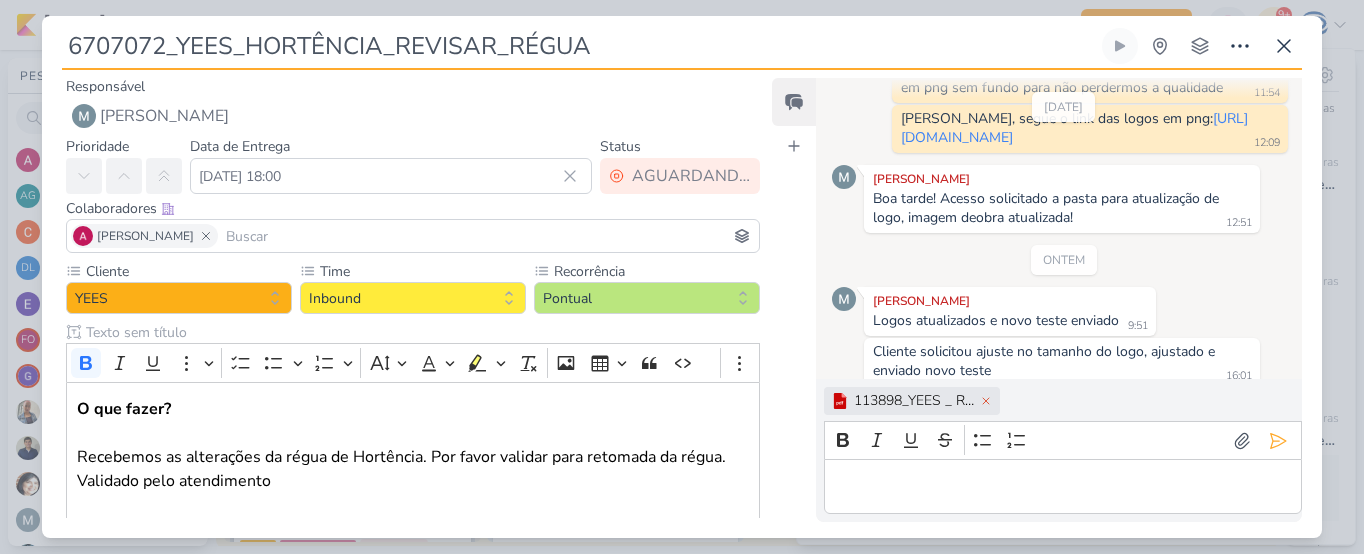 scroll, scrollTop: 622, scrollLeft: 0, axis: vertical 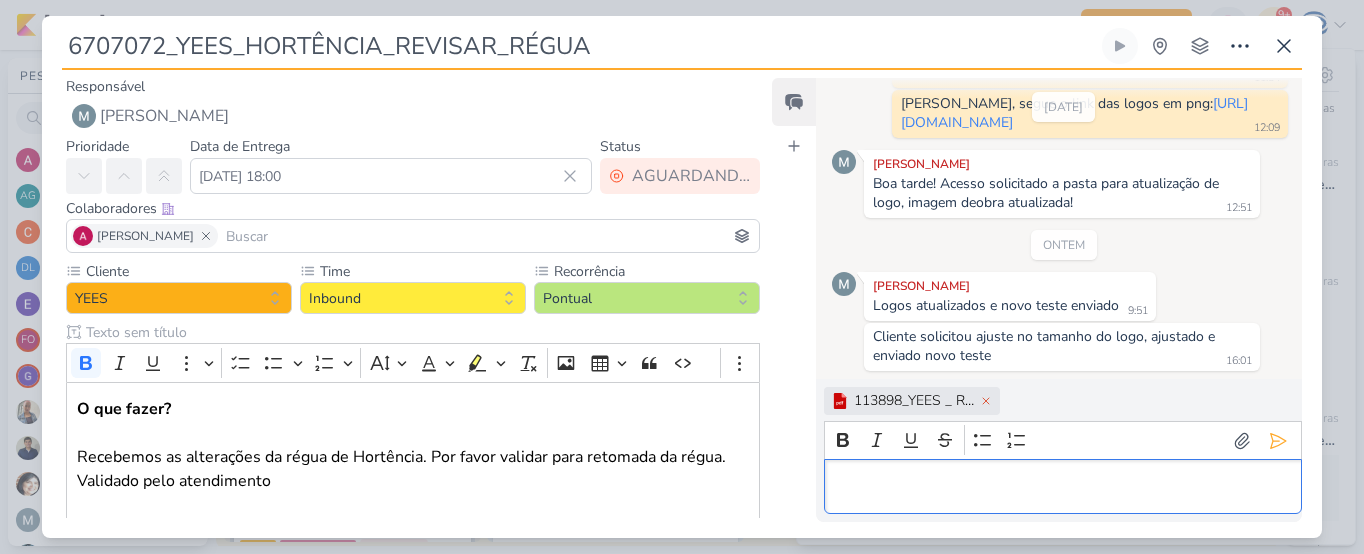 click at bounding box center (1062, 487) 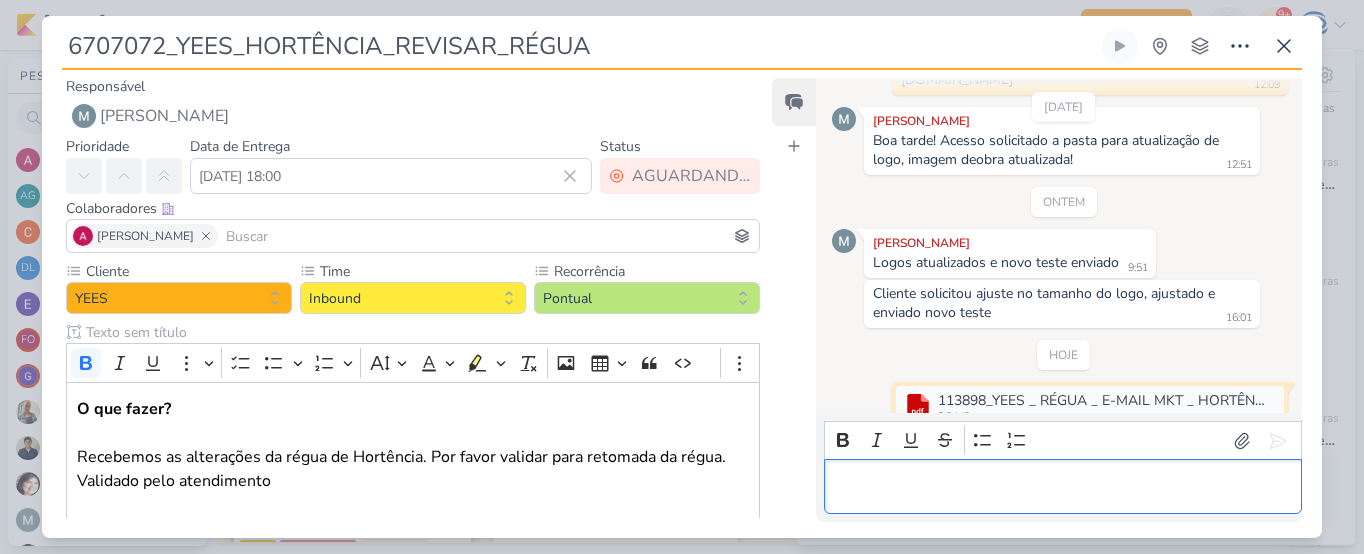 scroll, scrollTop: 756, scrollLeft: 0, axis: vertical 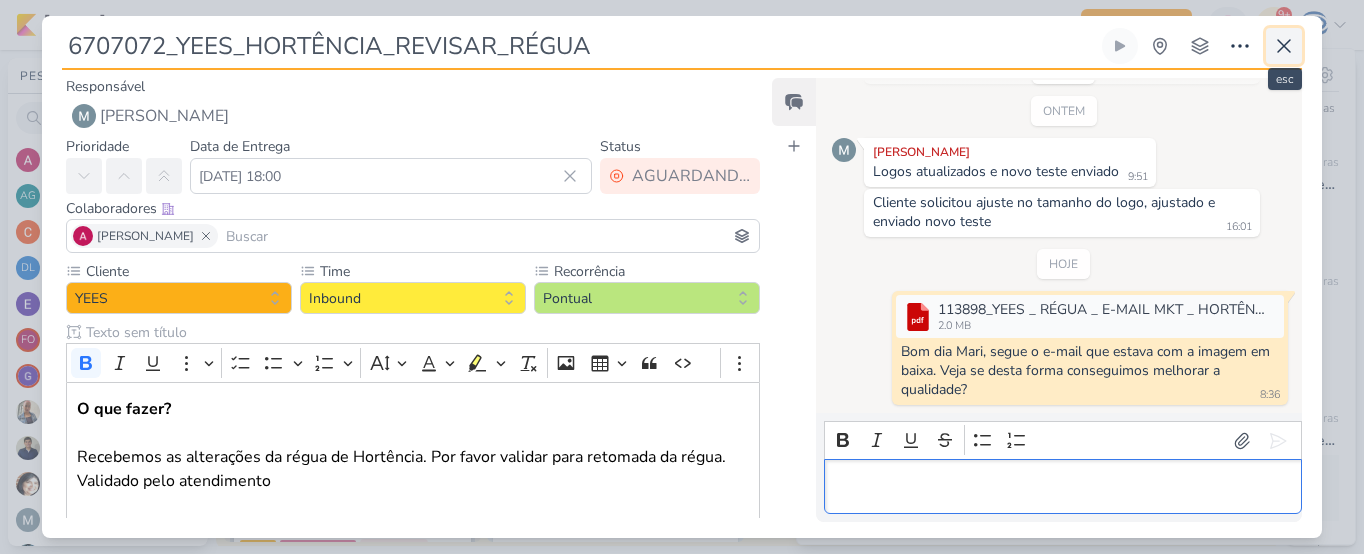 click 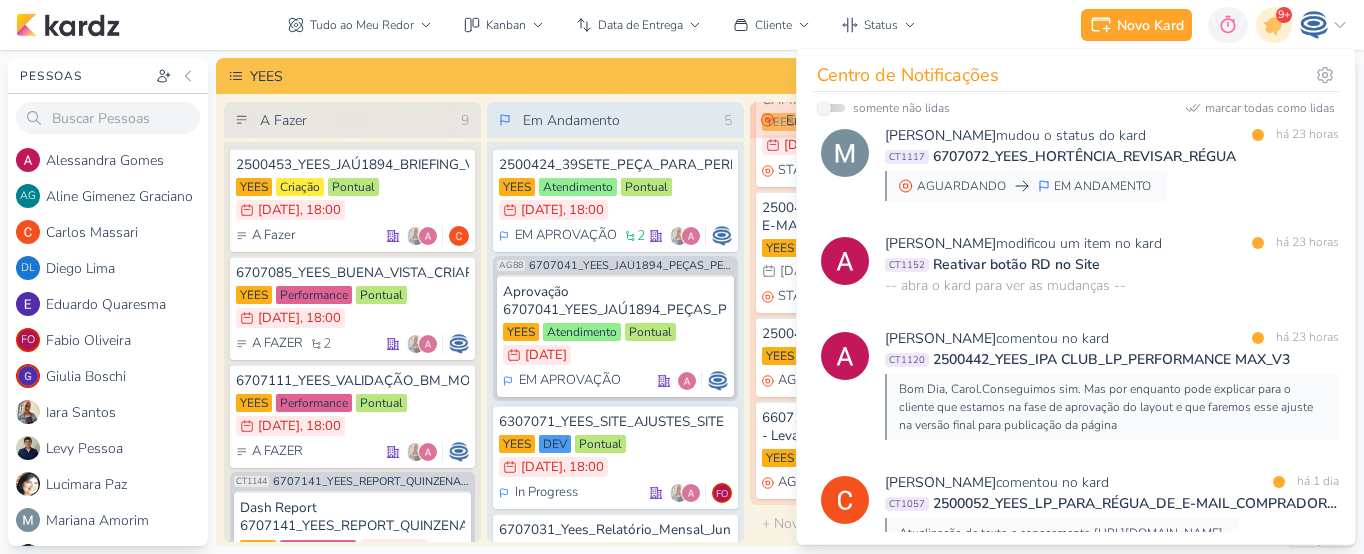 scroll, scrollTop: 2366, scrollLeft: 0, axis: vertical 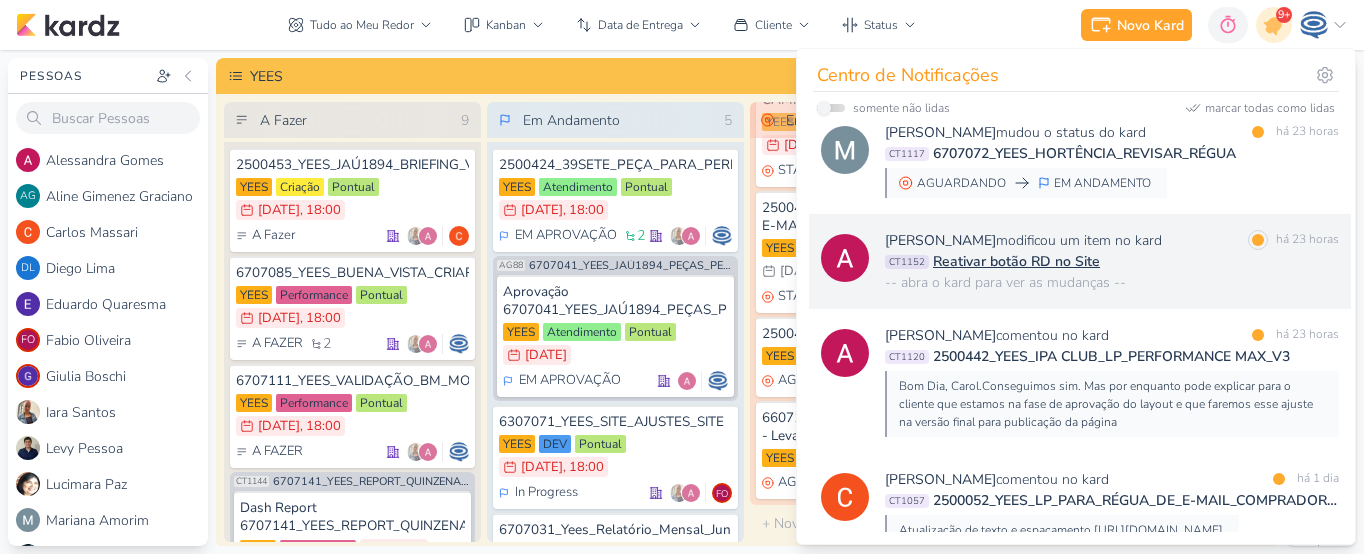 click on "[PERSON_NAME]  modificou um item no kard
marcar como lida
há 23 horas
CT1152
Reativar botão RD no Site
-- abra o kard para ver as mudanças --" at bounding box center (1112, 261) 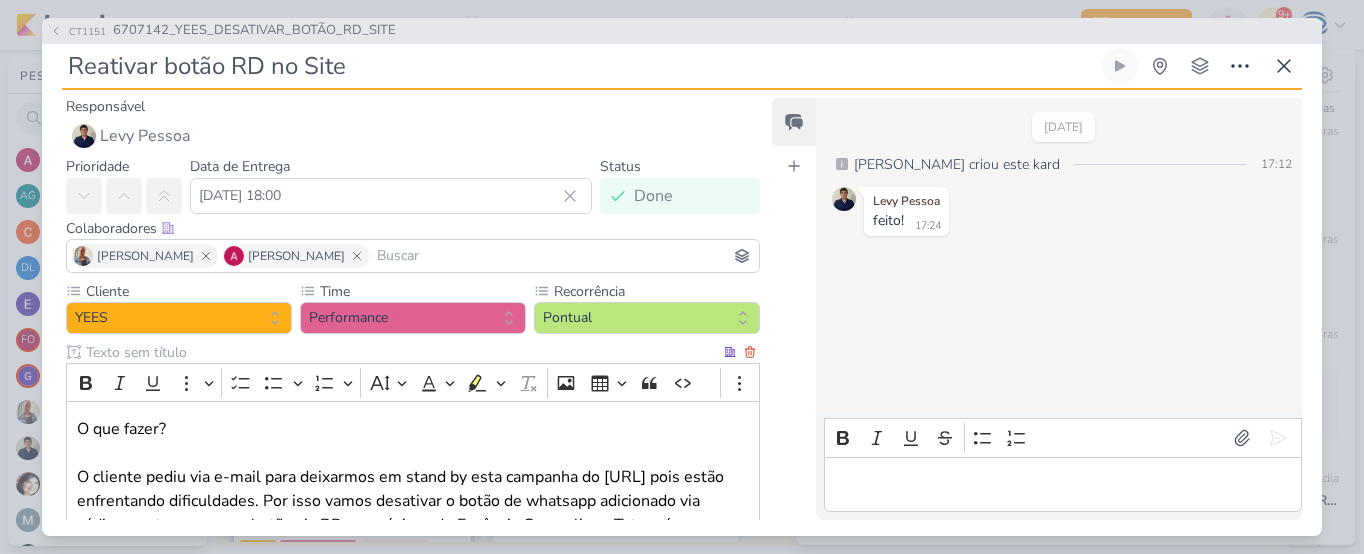 scroll, scrollTop: 215, scrollLeft: 0, axis: vertical 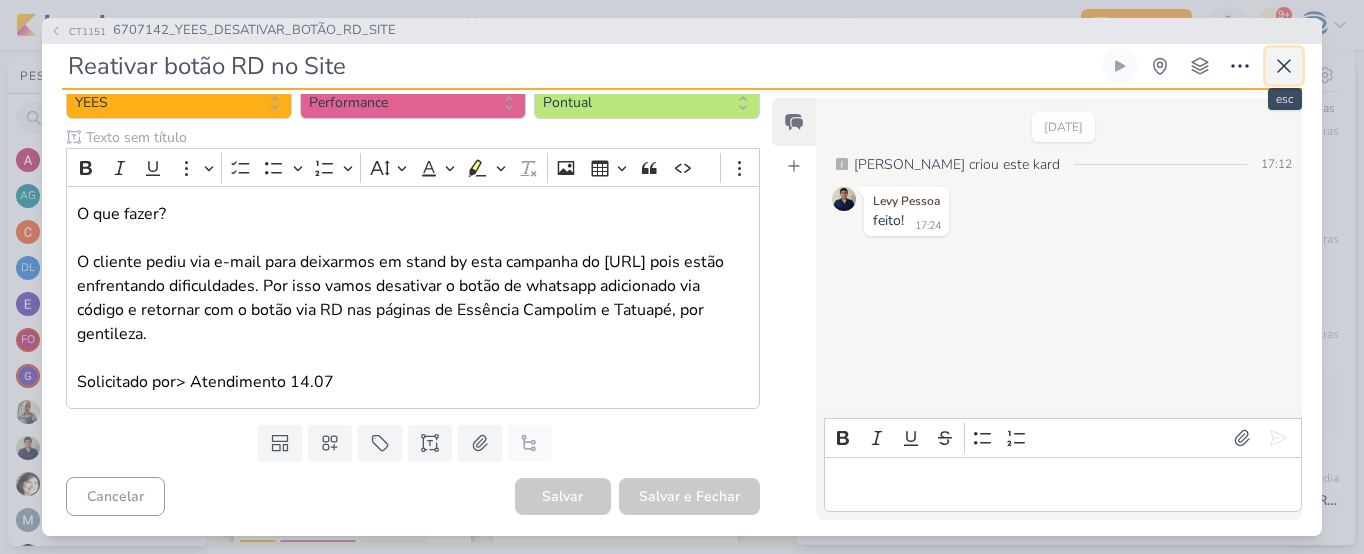 click 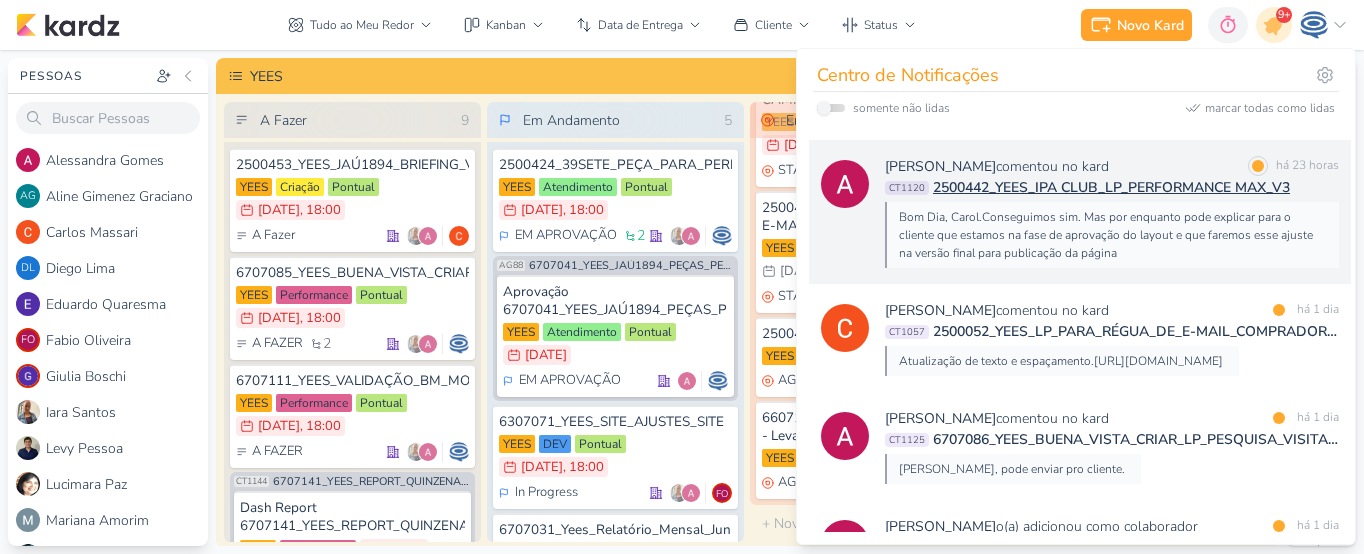 scroll, scrollTop: 2536, scrollLeft: 0, axis: vertical 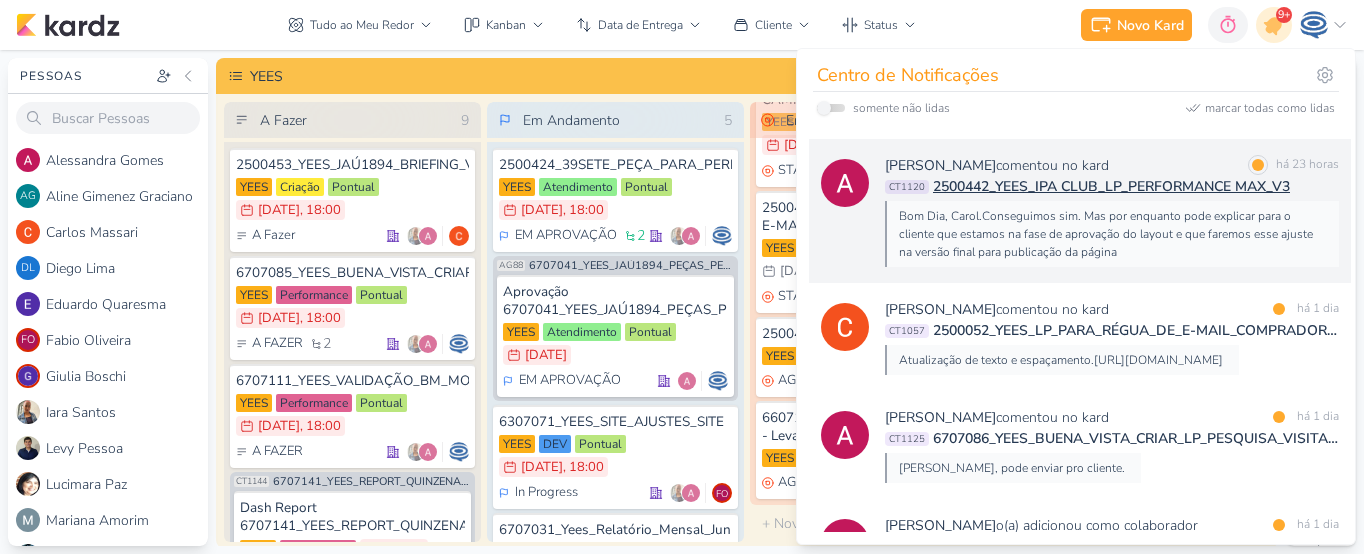 click on "Bom Dia, Carol.Conseguimos sim. Mas por enquanto pode explicar para o cliente que estamos na fase de aprovação do layout e que faremos esse ajuste na versão final para publicação da página" at bounding box center (1111, 234) 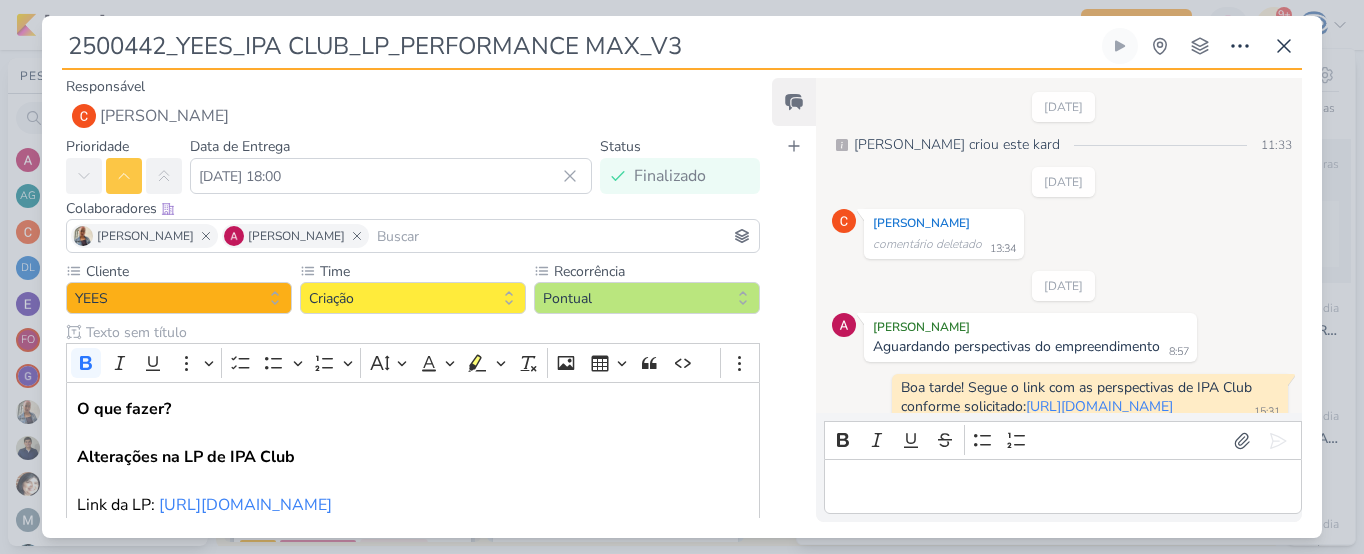 scroll, scrollTop: 669, scrollLeft: 0, axis: vertical 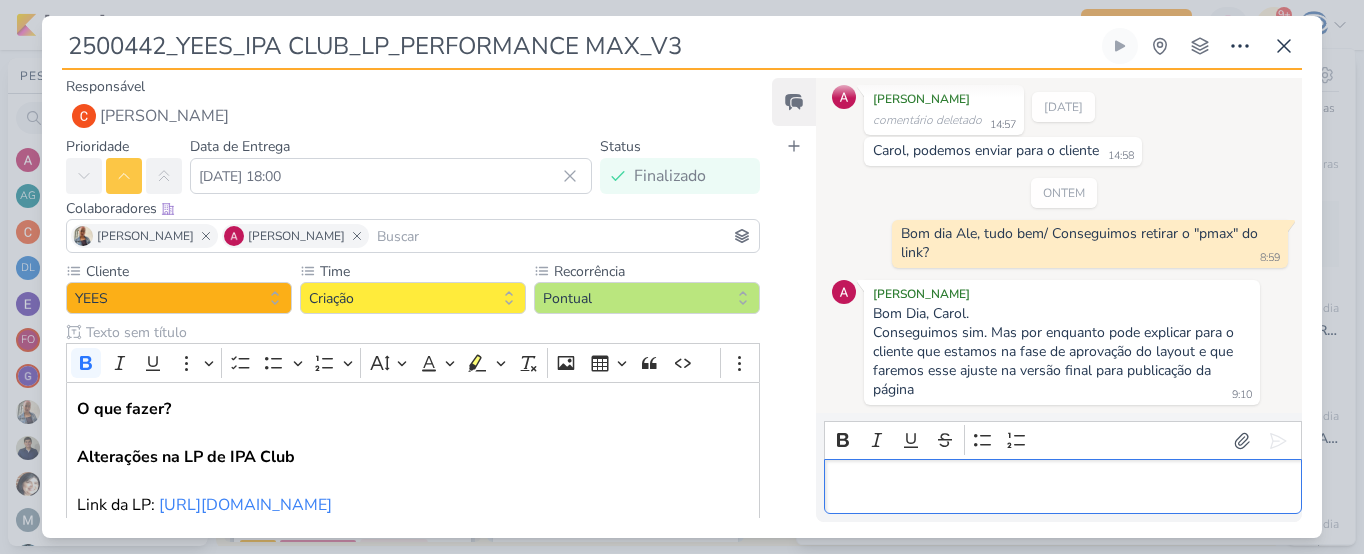 click at bounding box center [1062, 487] 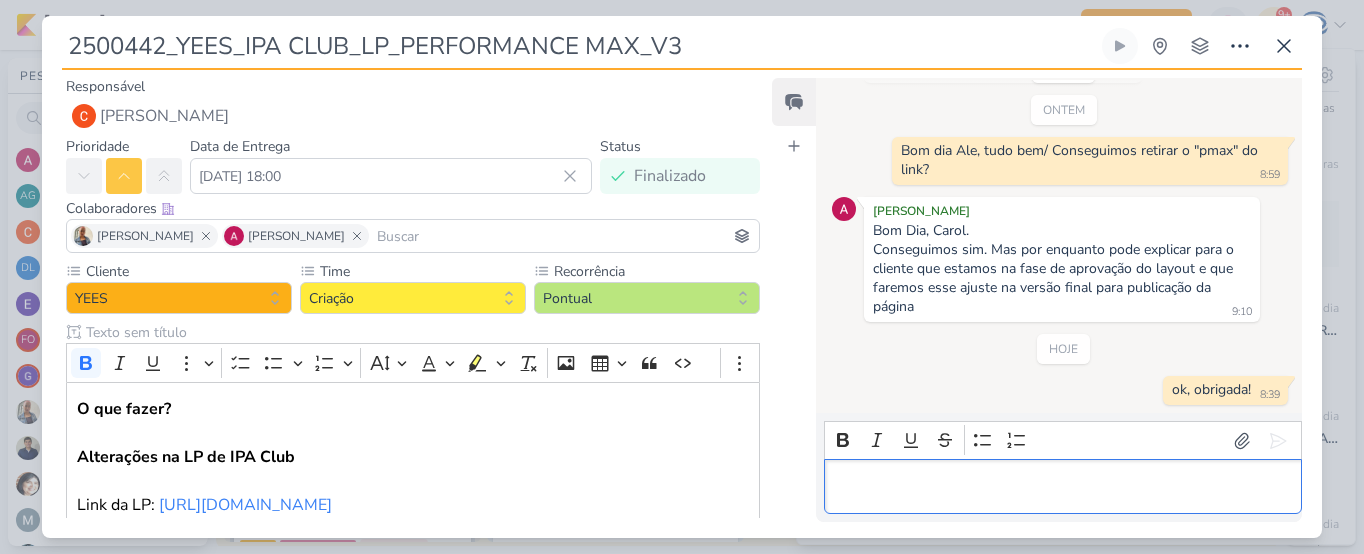 scroll, scrollTop: 752, scrollLeft: 0, axis: vertical 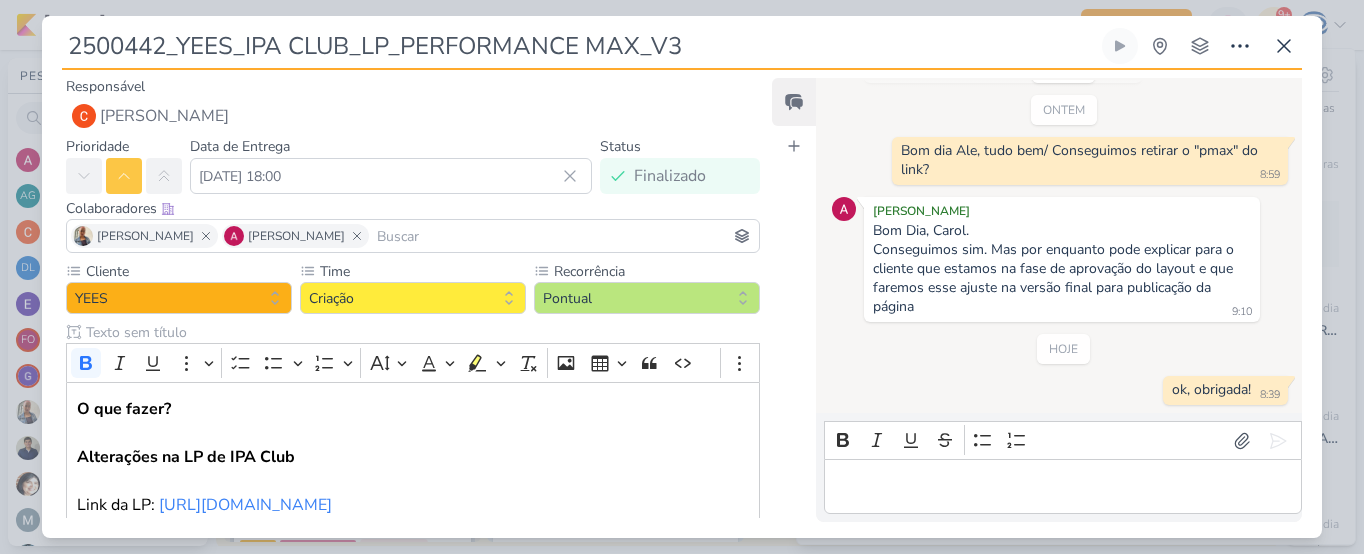 click on "2500442_YEES_IPA CLUB_LP_PERFORMANCE MAX_V3
Criado por mim" at bounding box center [682, 277] 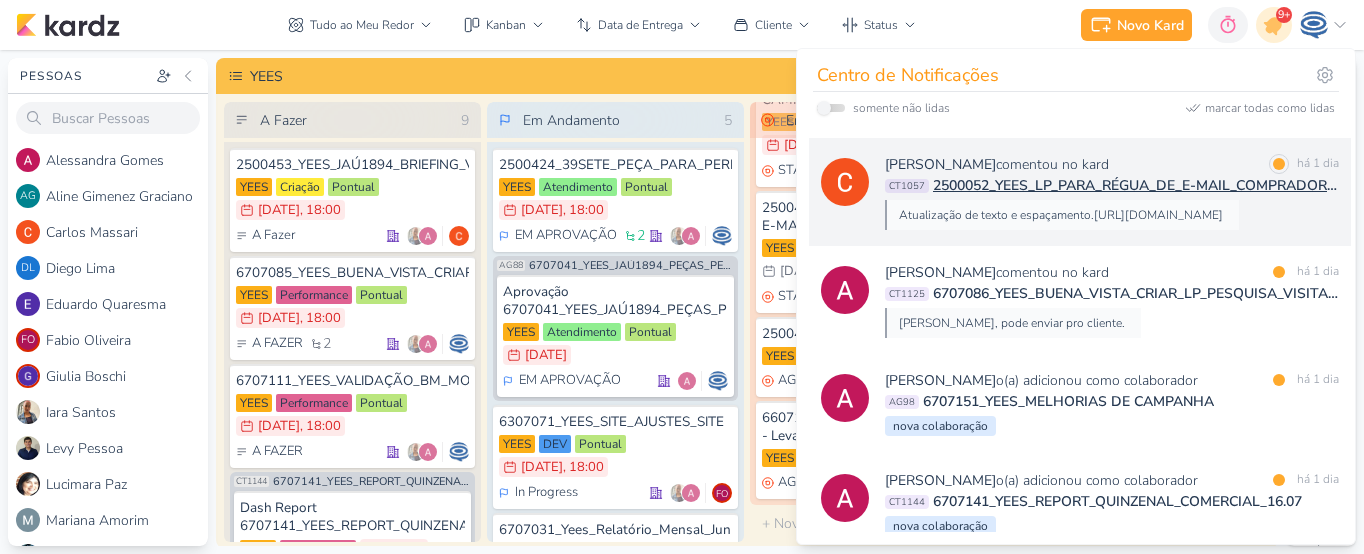 scroll, scrollTop: 2690, scrollLeft: 0, axis: vertical 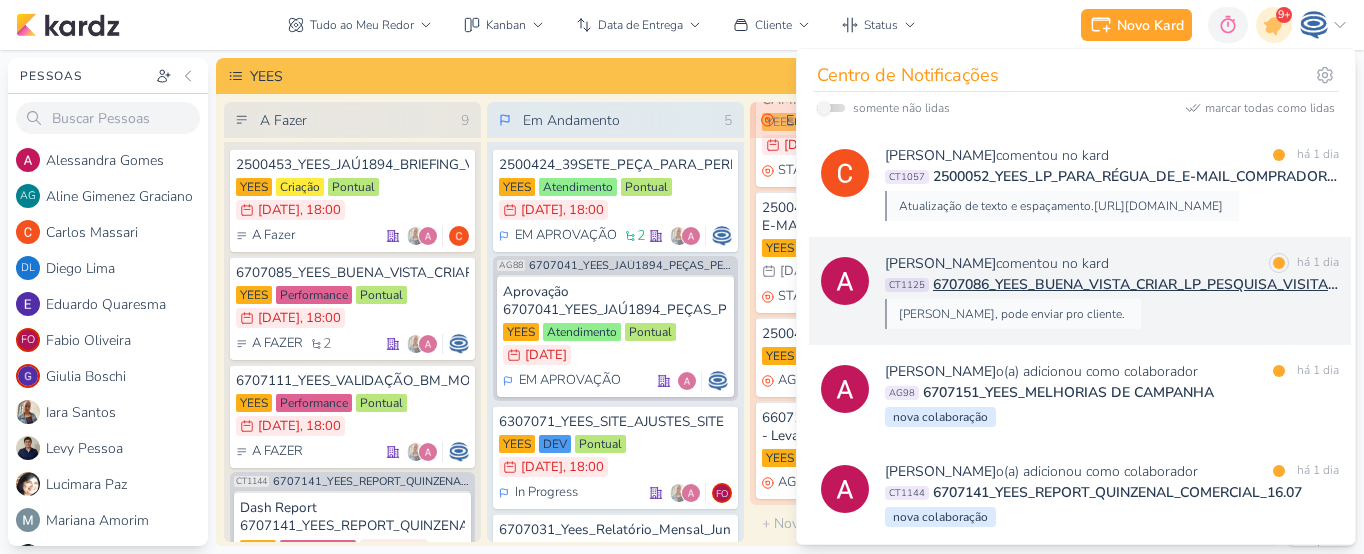 click on "[PERSON_NAME]  comentou no kard
marcar como lida
há 1 dia
CT1125
6707086_YEES_BUENA_VISTA_CRIAR_LP_PESQUISA_VISITANTES
[PERSON_NAME], pode enviar pro cliente." at bounding box center [1112, 291] 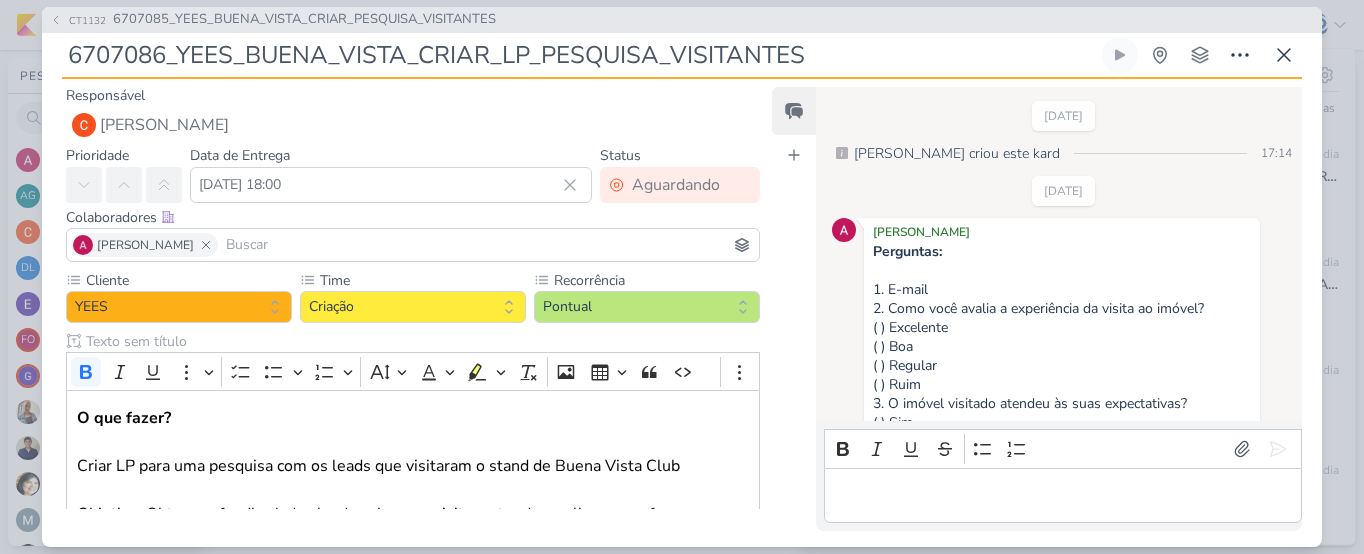 scroll, scrollTop: 782, scrollLeft: 0, axis: vertical 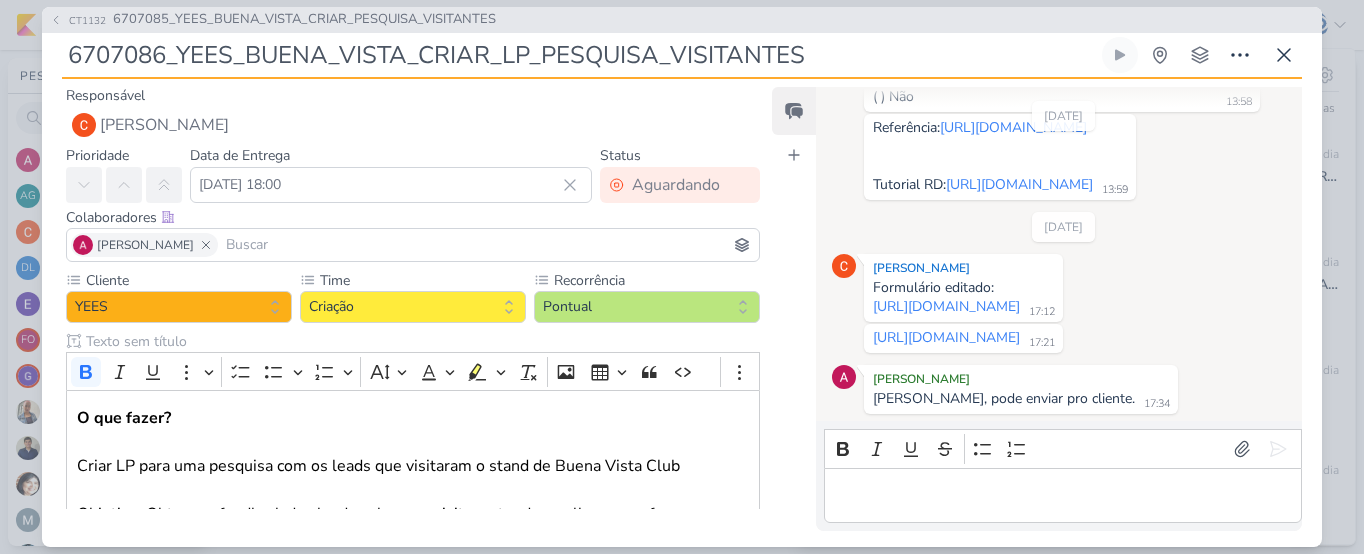 drag, startPoint x: 848, startPoint y: 57, endPoint x: 3, endPoint y: 81, distance: 845.34076 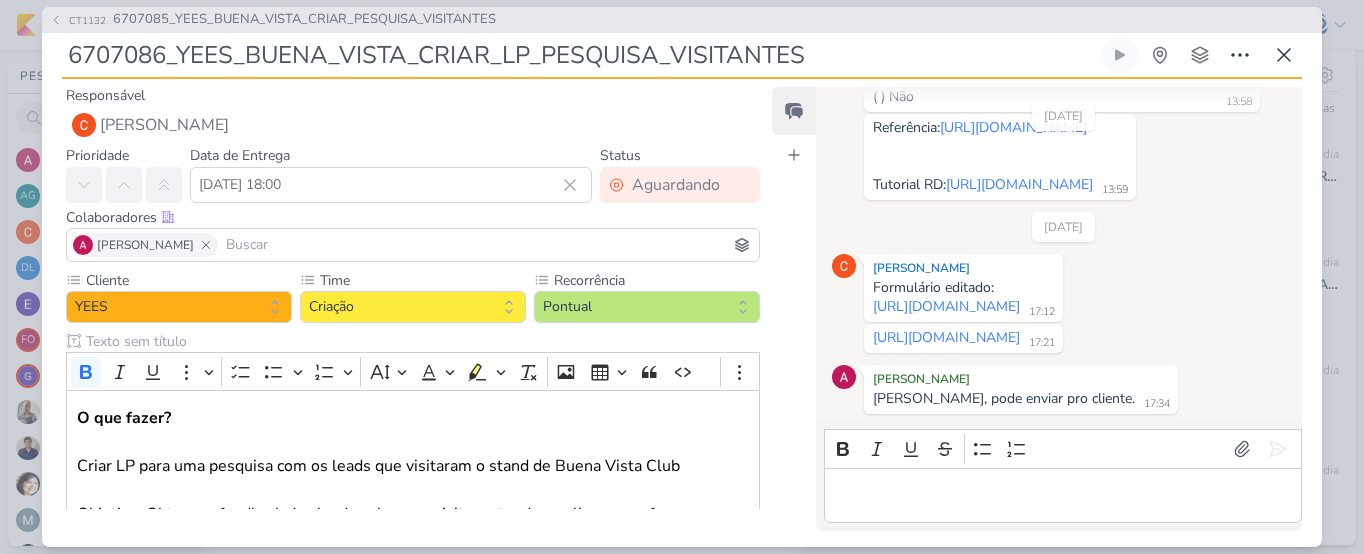 click on "CT1132
6707085_YEES_BUENA_VISTA_CRIAR_PESQUISA_VISITANTES
6707086_YEES_BUENA_VISTA_CRIAR_LP_PESQUISA_VISITANTES" at bounding box center (682, 277) 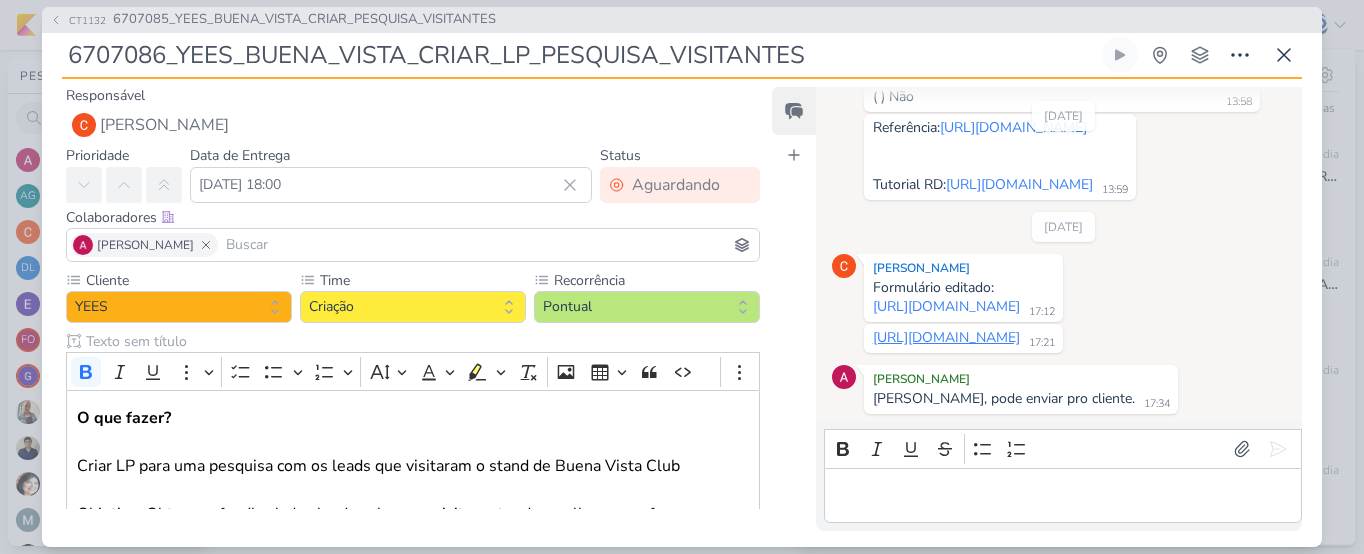 click on "[URL][DOMAIN_NAME]" at bounding box center (946, 337) 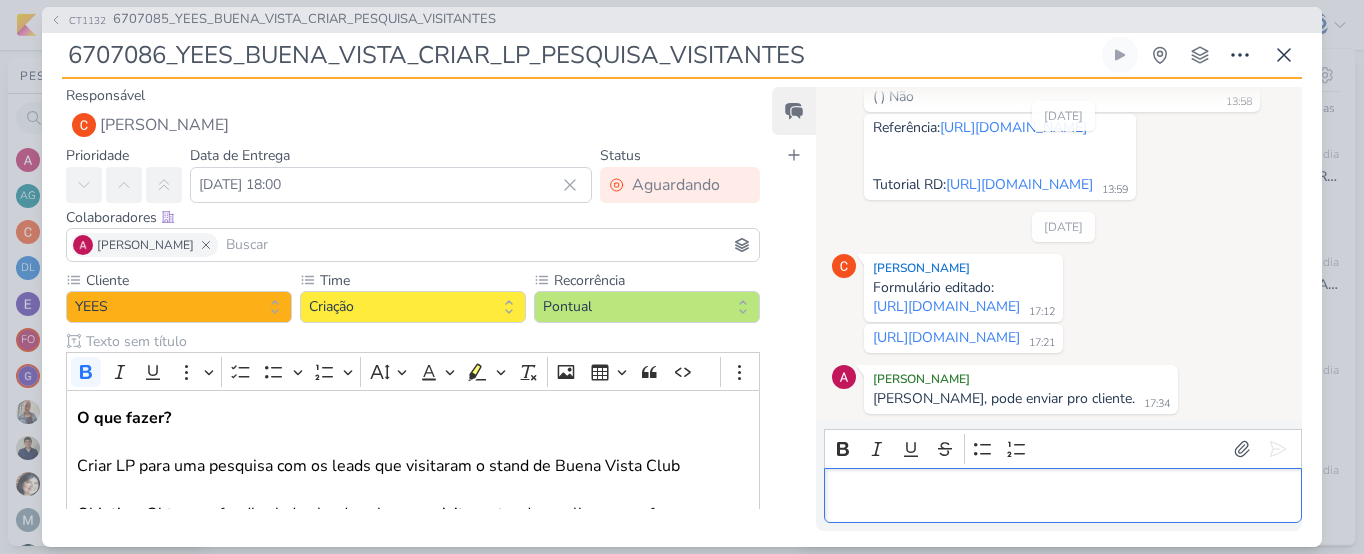click at bounding box center [1062, 495] 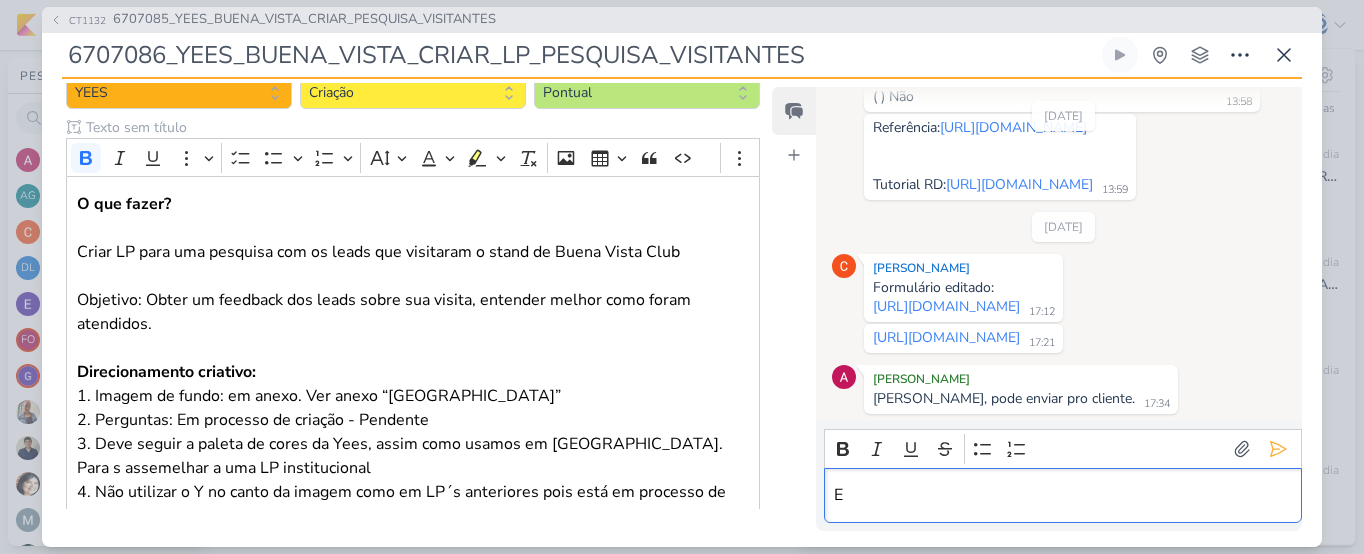 scroll, scrollTop: 0, scrollLeft: 0, axis: both 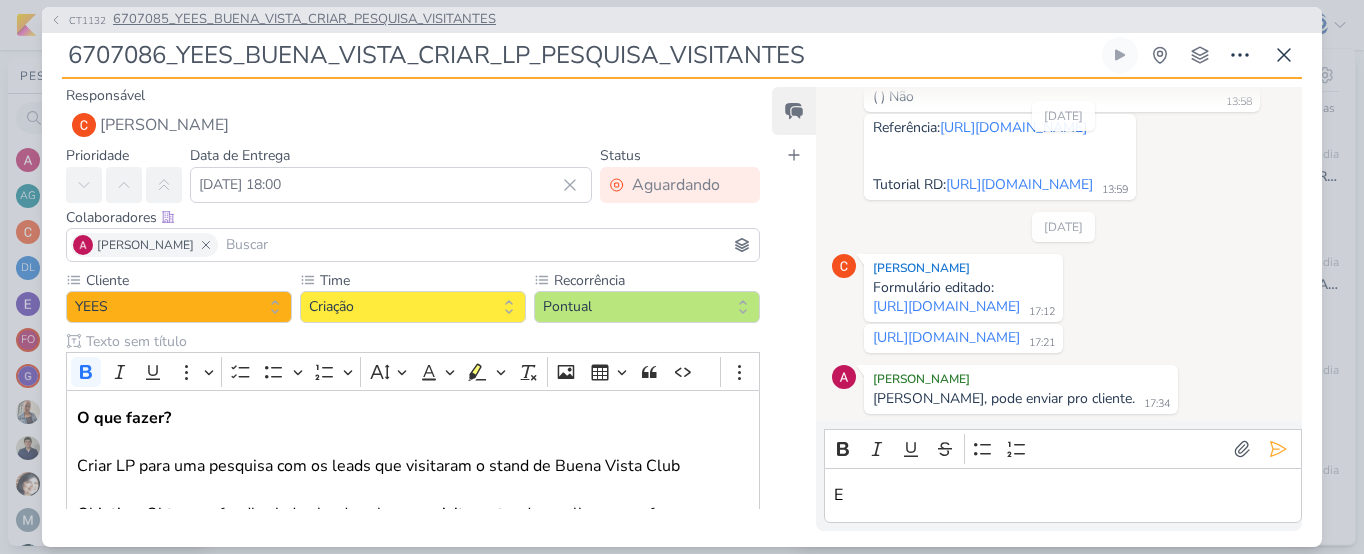click on "6707085_YEES_BUENA_VISTA_CRIAR_PESQUISA_VISITANTES" at bounding box center [304, 20] 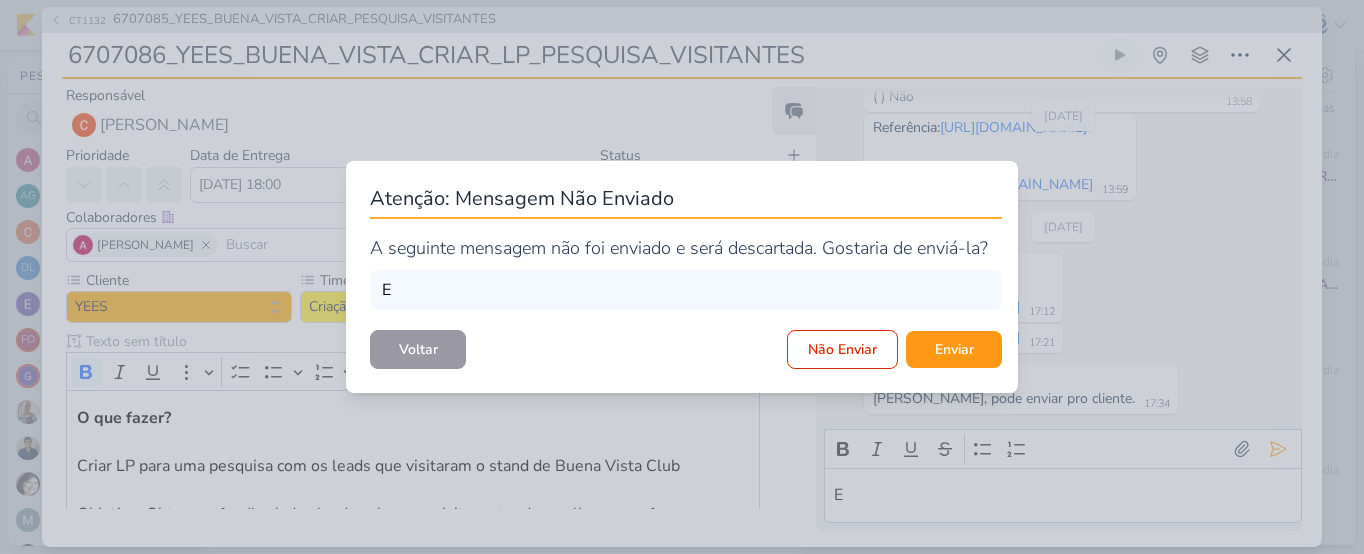 drag, startPoint x: 896, startPoint y: 488, endPoint x: 403, endPoint y: 356, distance: 510.36557 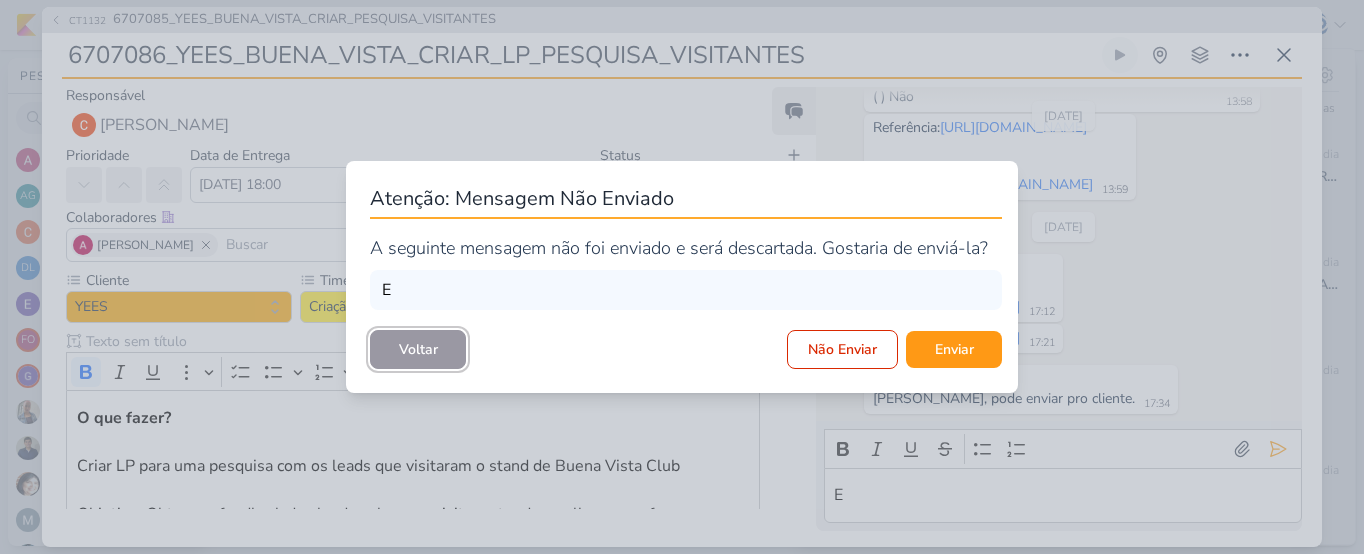 click on "Voltar" at bounding box center (418, 349) 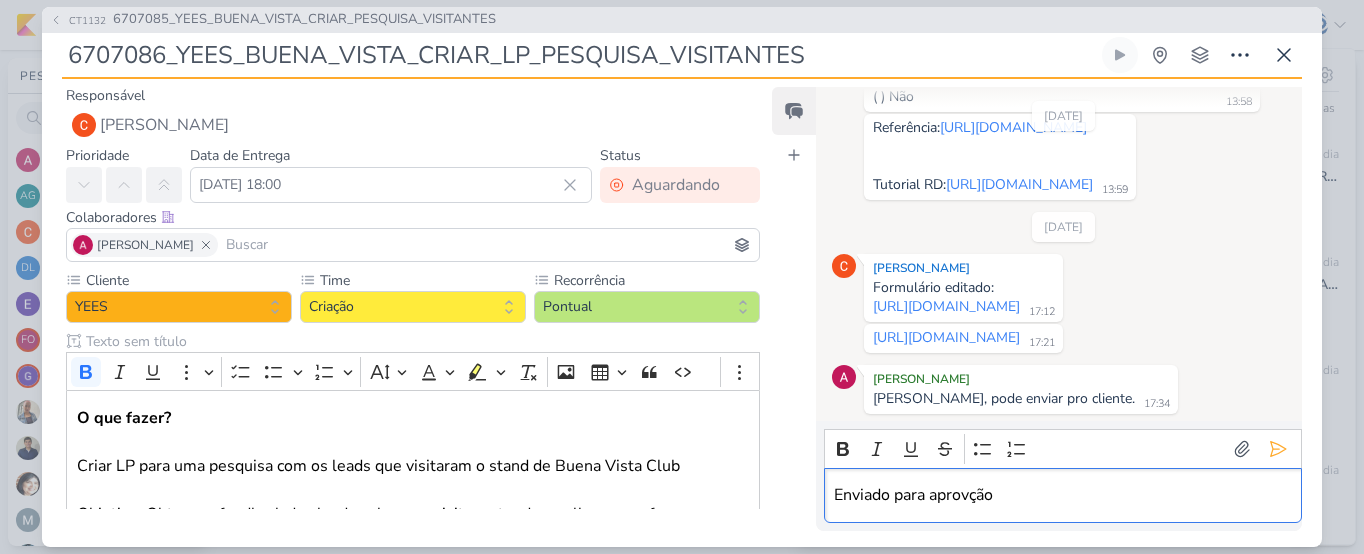 click on "Enviado para aprovção" at bounding box center (1062, 495) 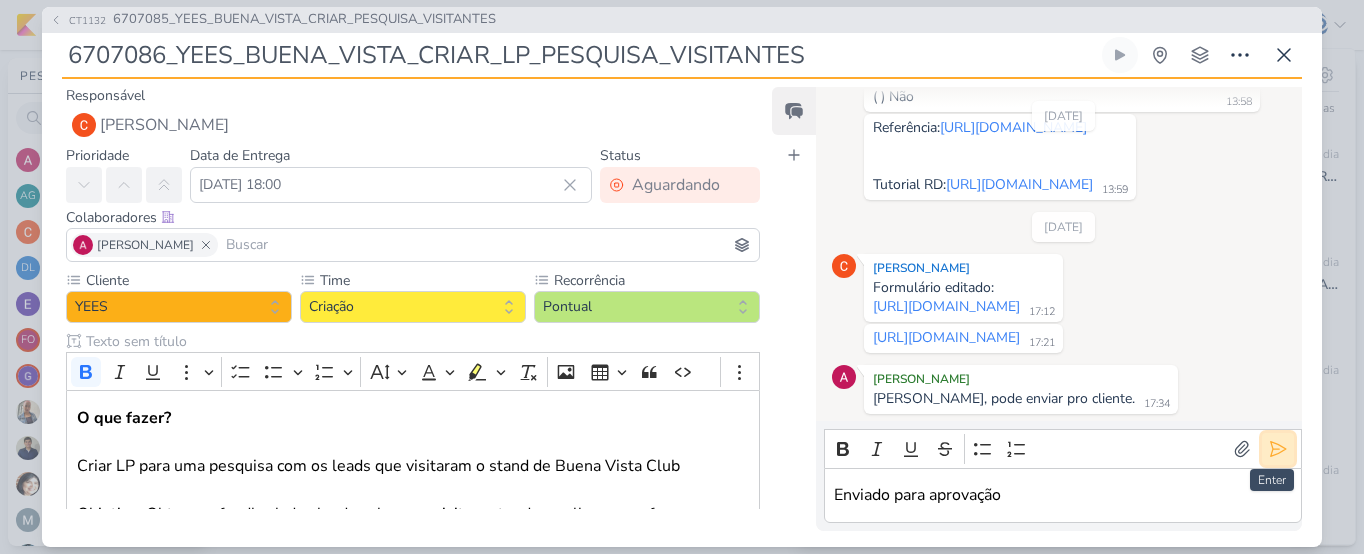click 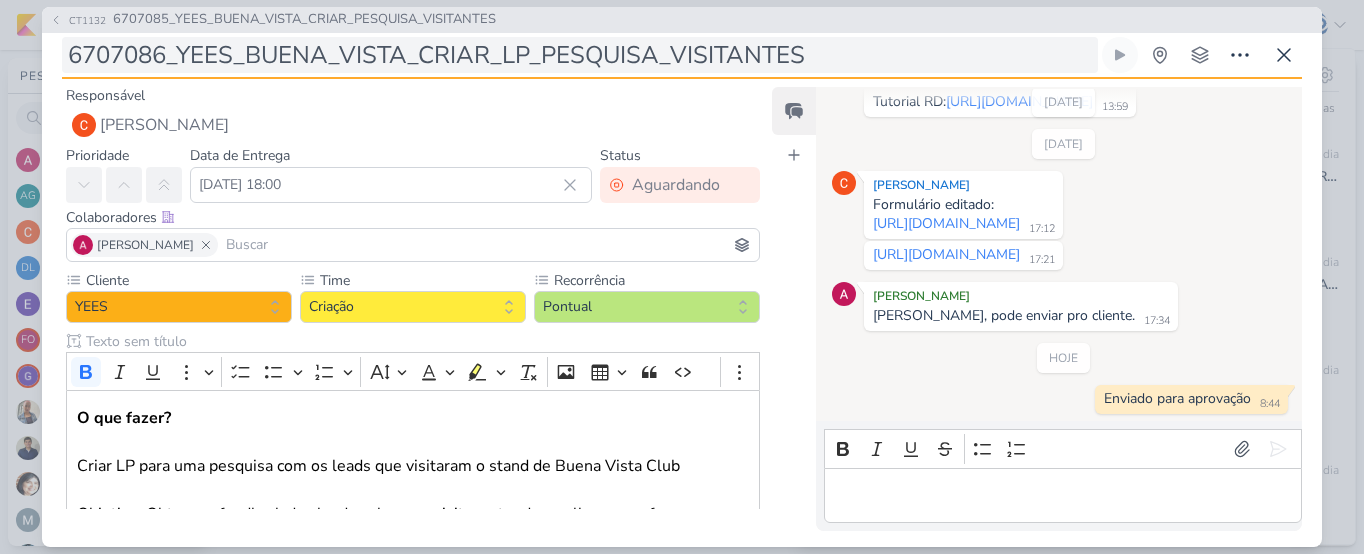 scroll, scrollTop: 865, scrollLeft: 0, axis: vertical 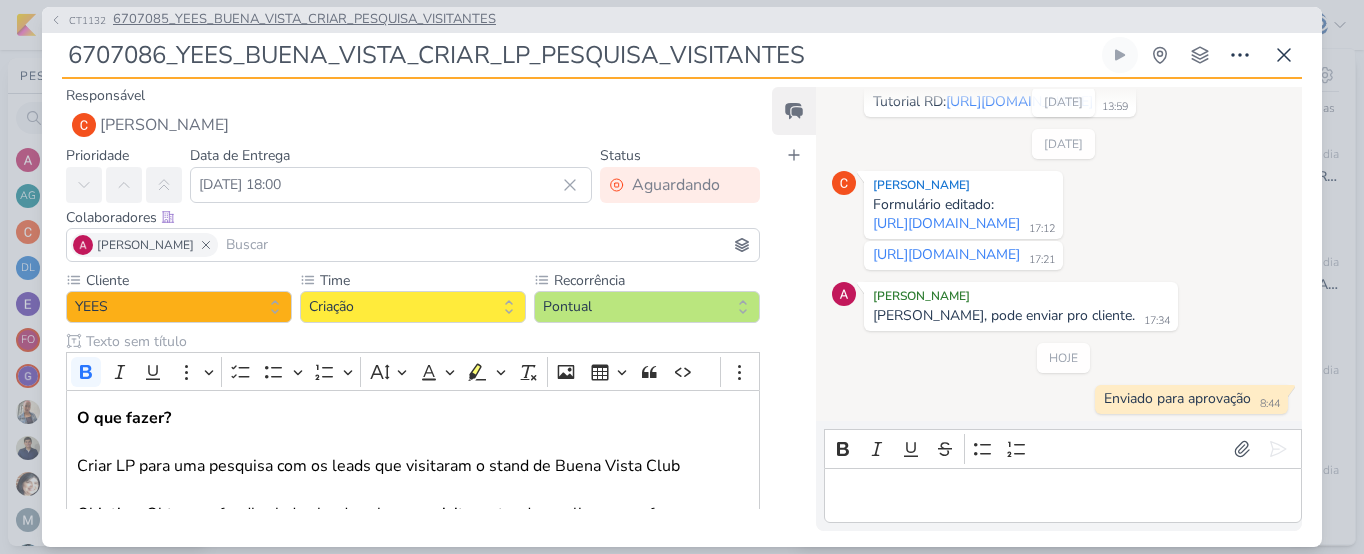 click on "6707085_YEES_BUENA_VISTA_CRIAR_PESQUISA_VISITANTES" at bounding box center (304, 20) 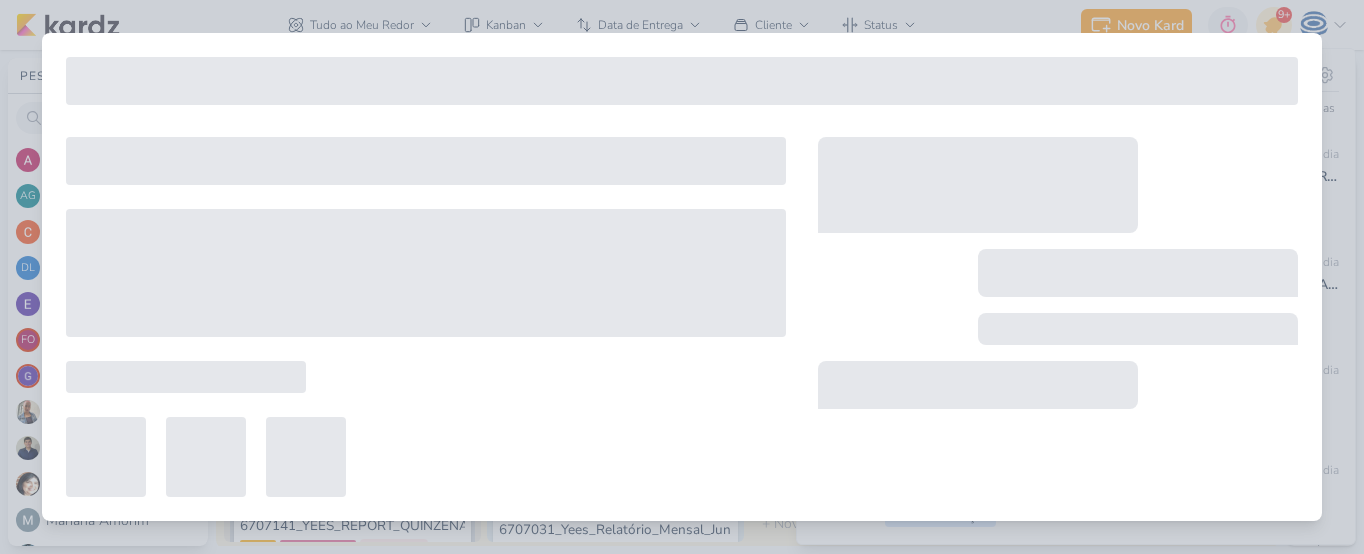 type on "6707085_YEES_BUENA_VISTA_CRIAR_PESQUISA_VISITANTES" 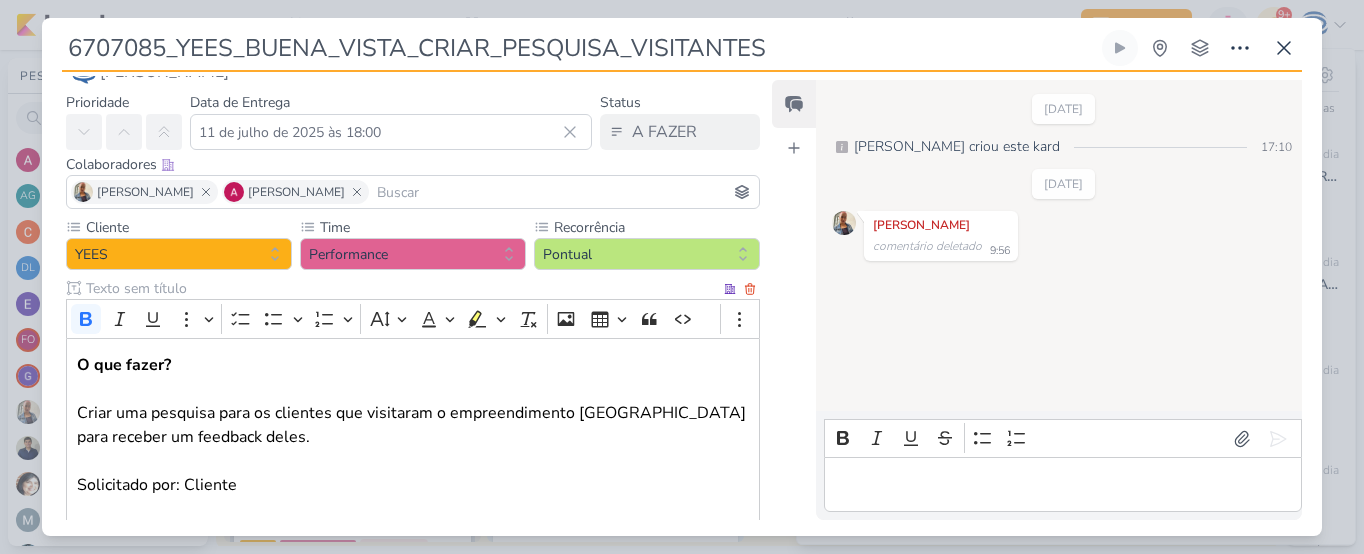 scroll, scrollTop: 287, scrollLeft: 0, axis: vertical 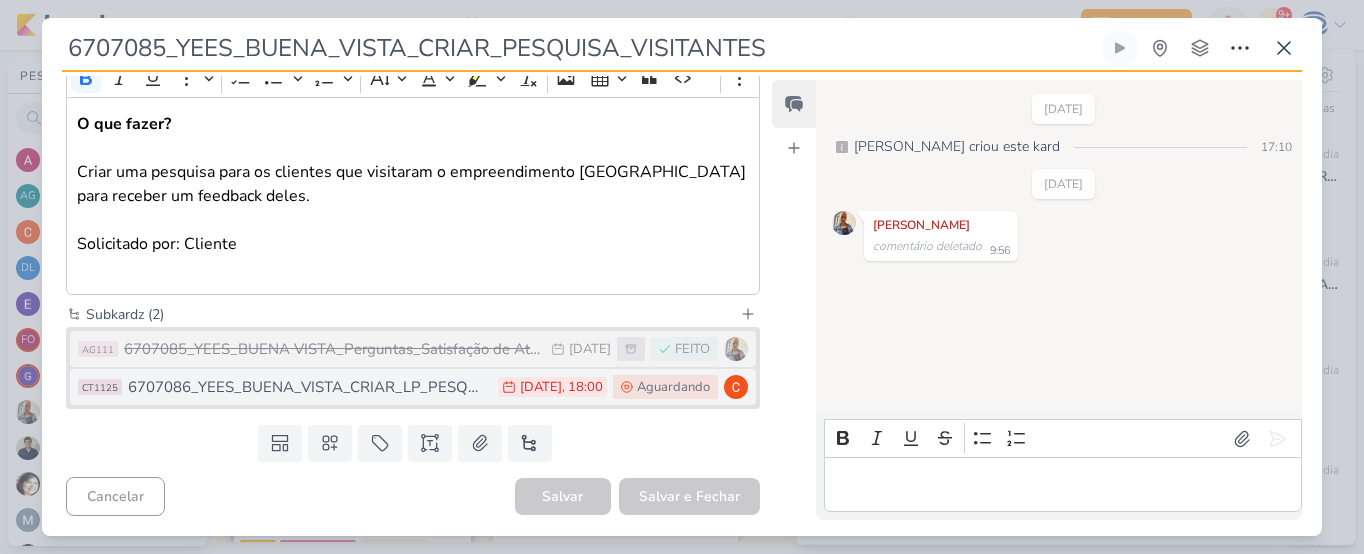 click on "6707086_YEES_BUENA_VISTA_CRIAR_LP_PESQUISA_VISITANTES" at bounding box center (308, 387) 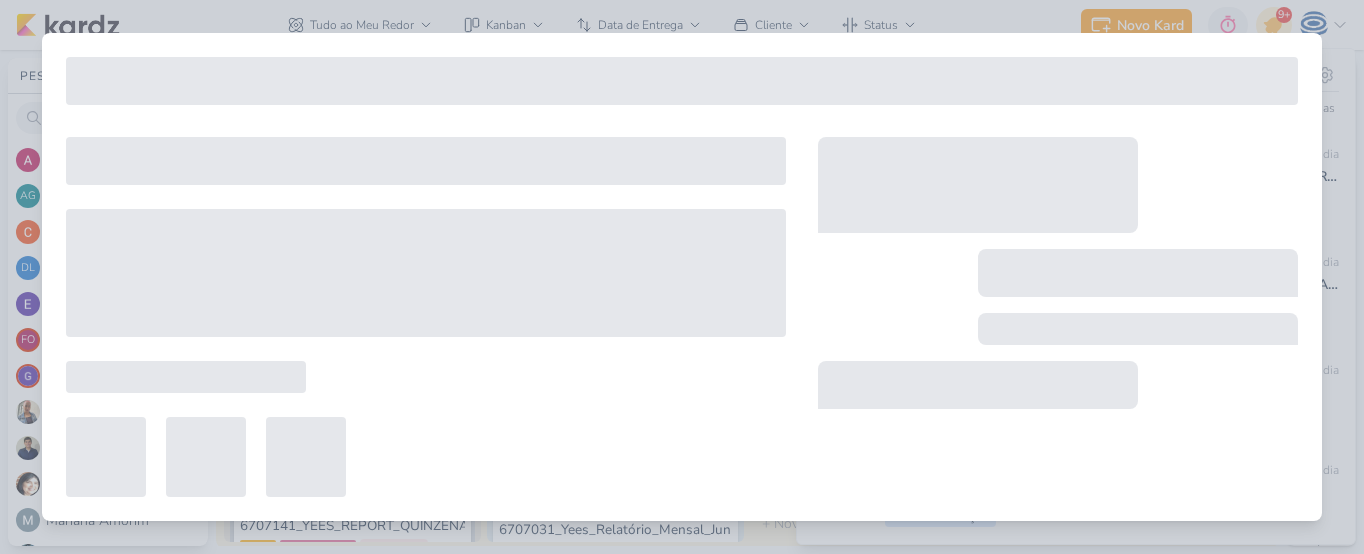 type on "6707086_YEES_BUENA_VISTA_CRIAR_LP_PESQUISA_VISITANTES" 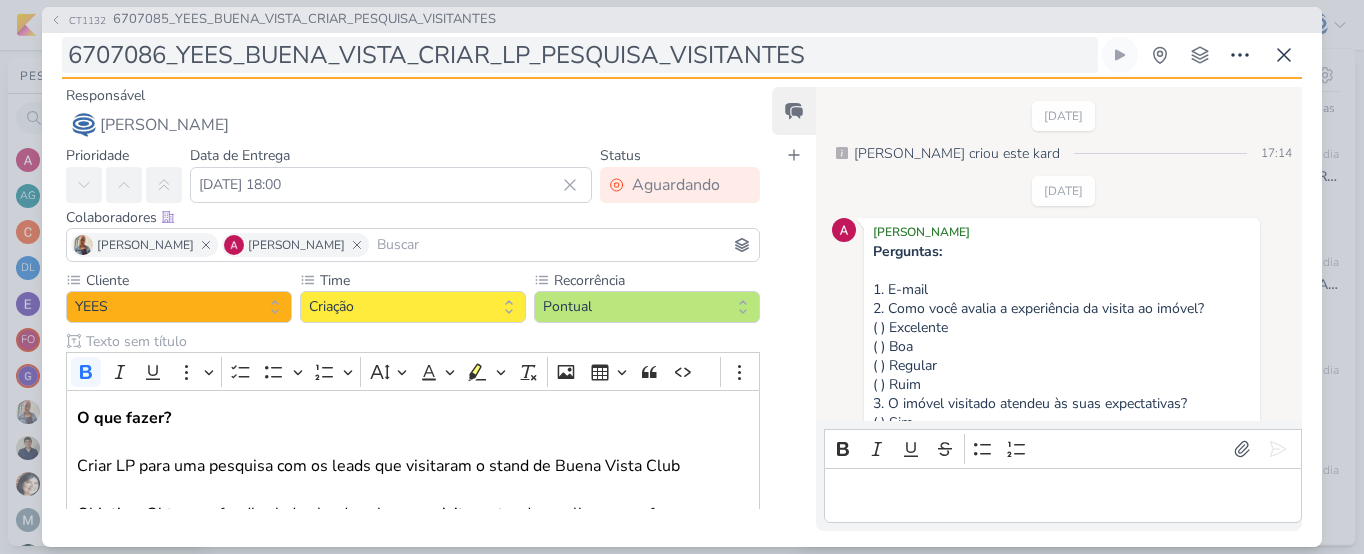 scroll, scrollTop: 865, scrollLeft: 0, axis: vertical 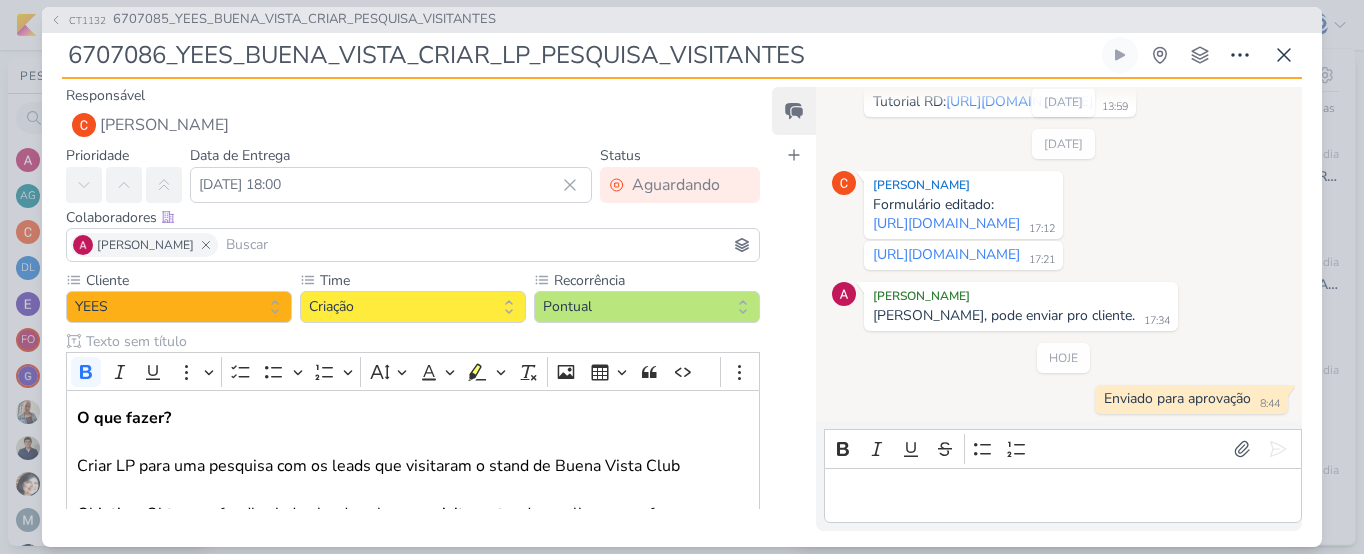 drag, startPoint x: 840, startPoint y: 49, endPoint x: 34, endPoint y: 53, distance: 806.00995 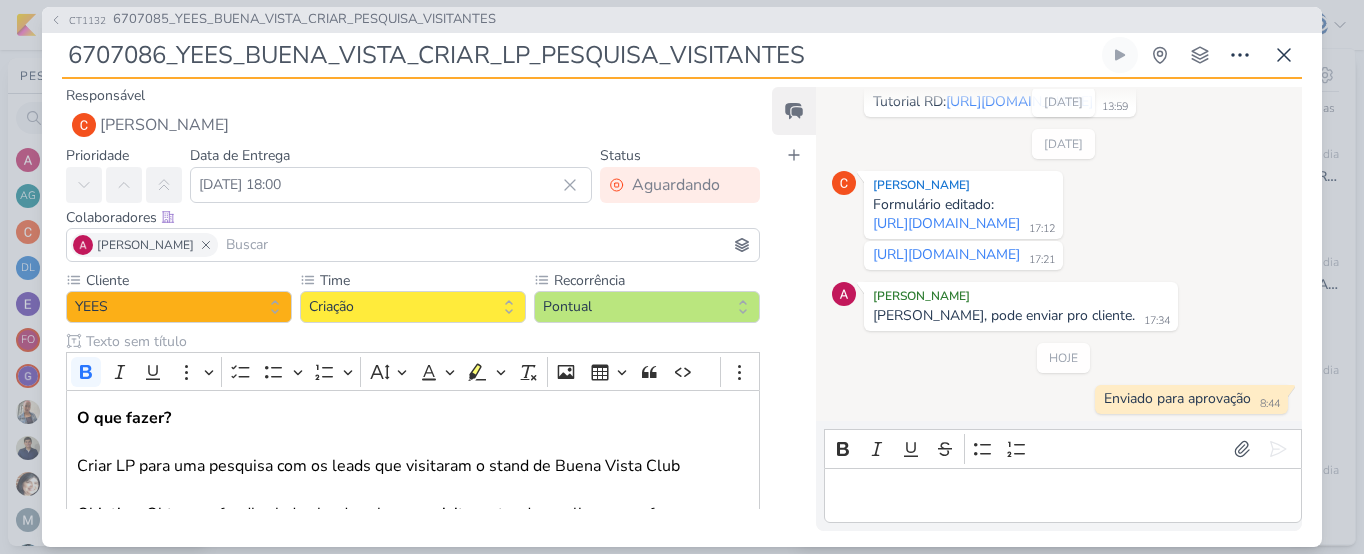 click on "CT1132
6707085_YEES_BUENA_VISTA_CRIAR_PESQUISA_VISITANTES
6707086_YEES_BUENA_VISTA_CRIAR_LP_PESQUISA_VISITANTES" at bounding box center [682, 277] 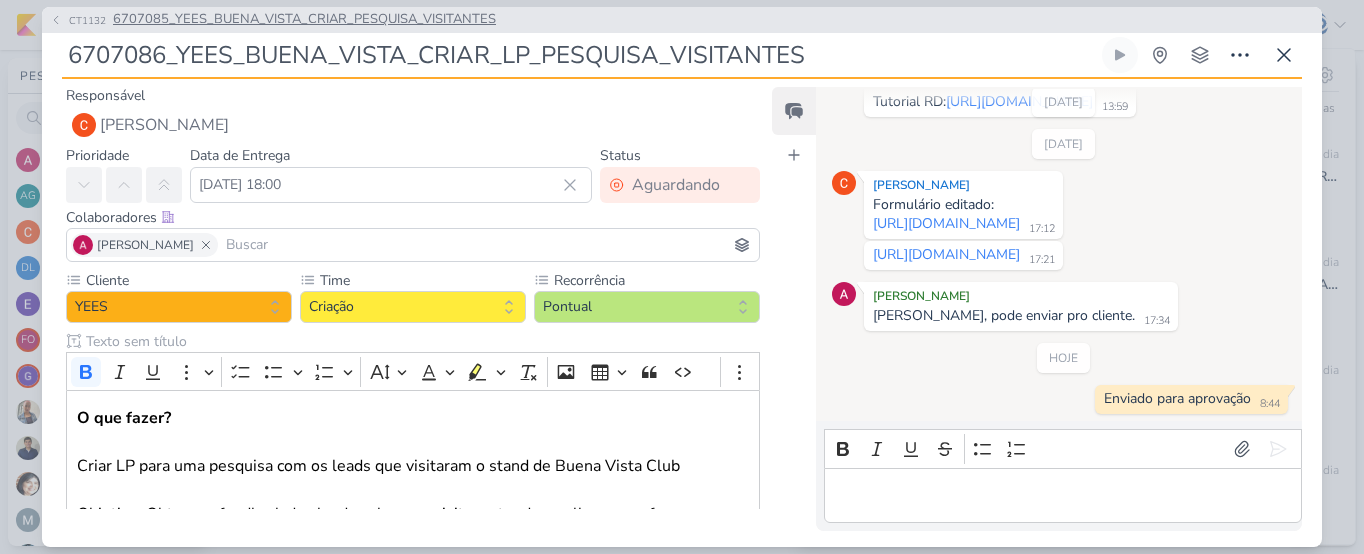 click on "6707085_YEES_BUENA_VISTA_CRIAR_PESQUISA_VISITANTES" at bounding box center [304, 20] 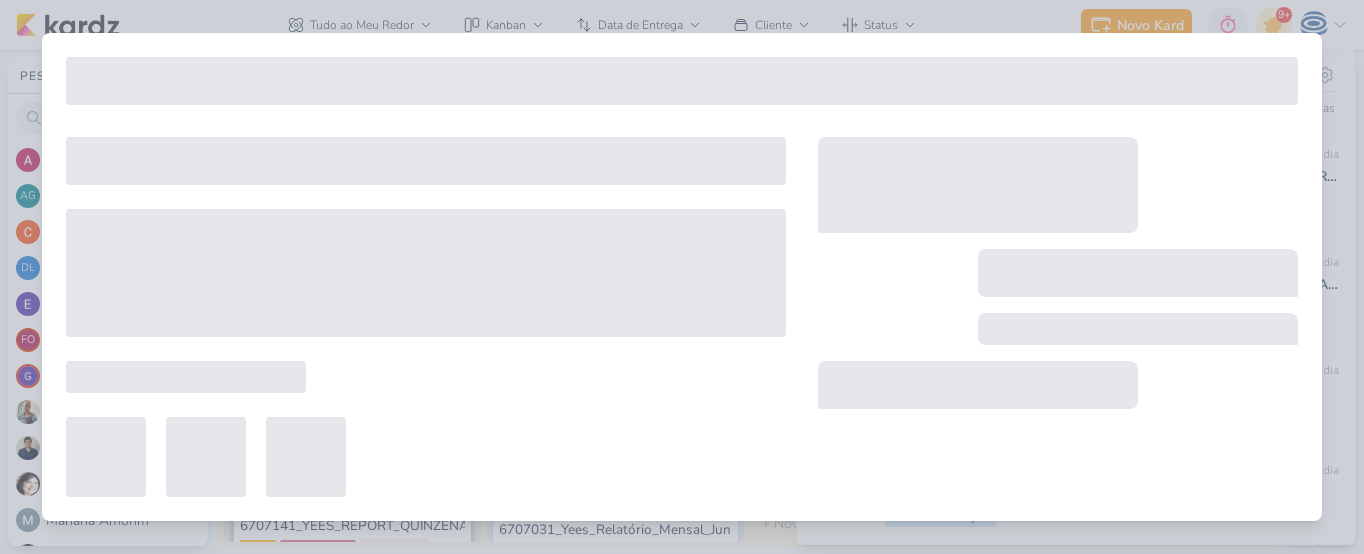 type on "6707085_YEES_BUENA_VISTA_CRIAR_PESQUISA_VISITANTES" 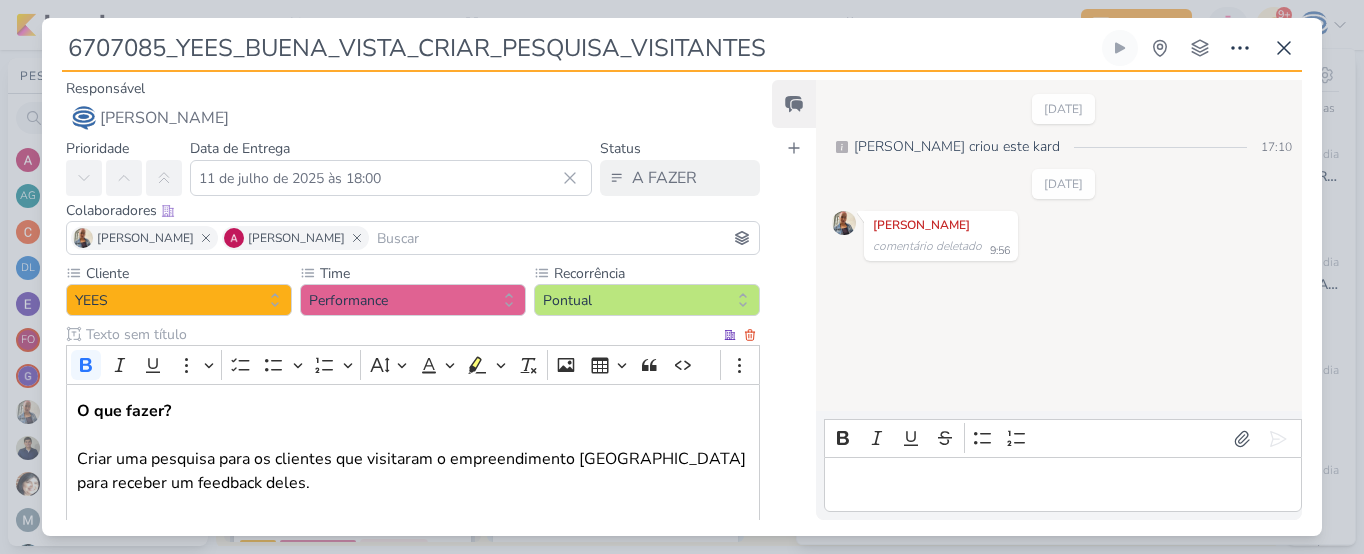 scroll, scrollTop: 287, scrollLeft: 0, axis: vertical 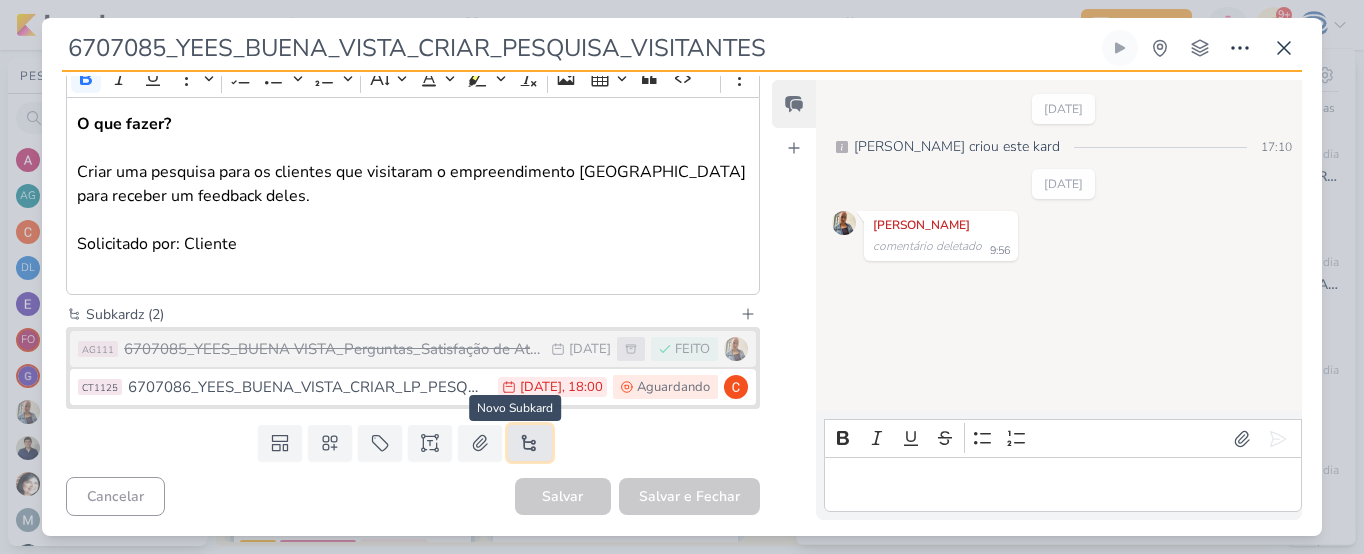 click at bounding box center (530, 443) 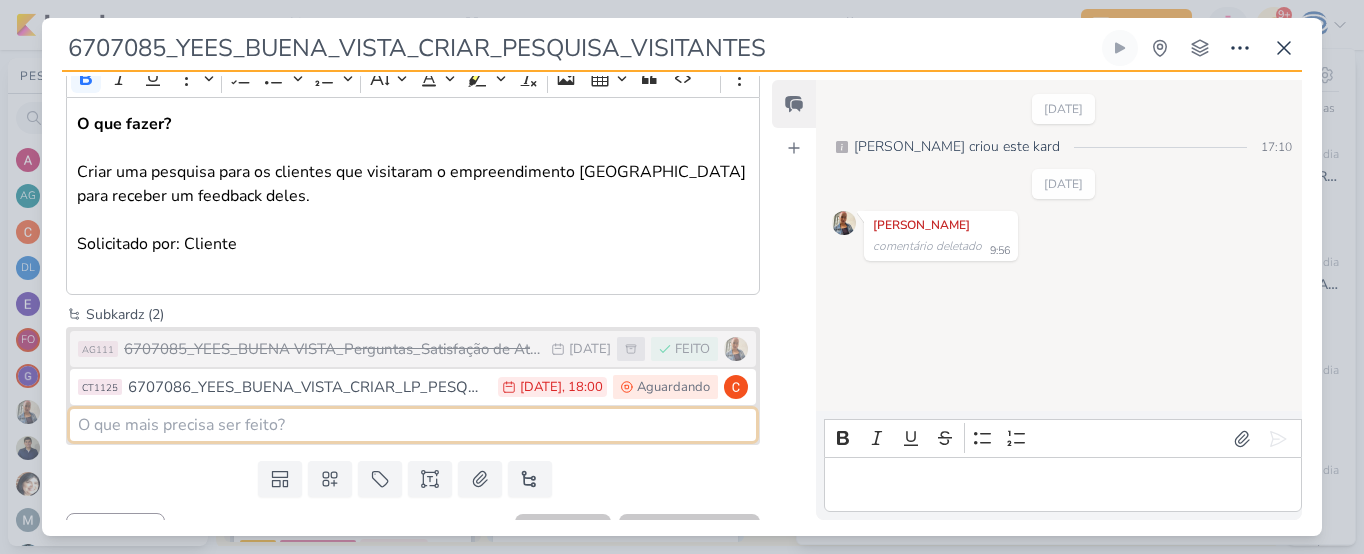 type on "e" 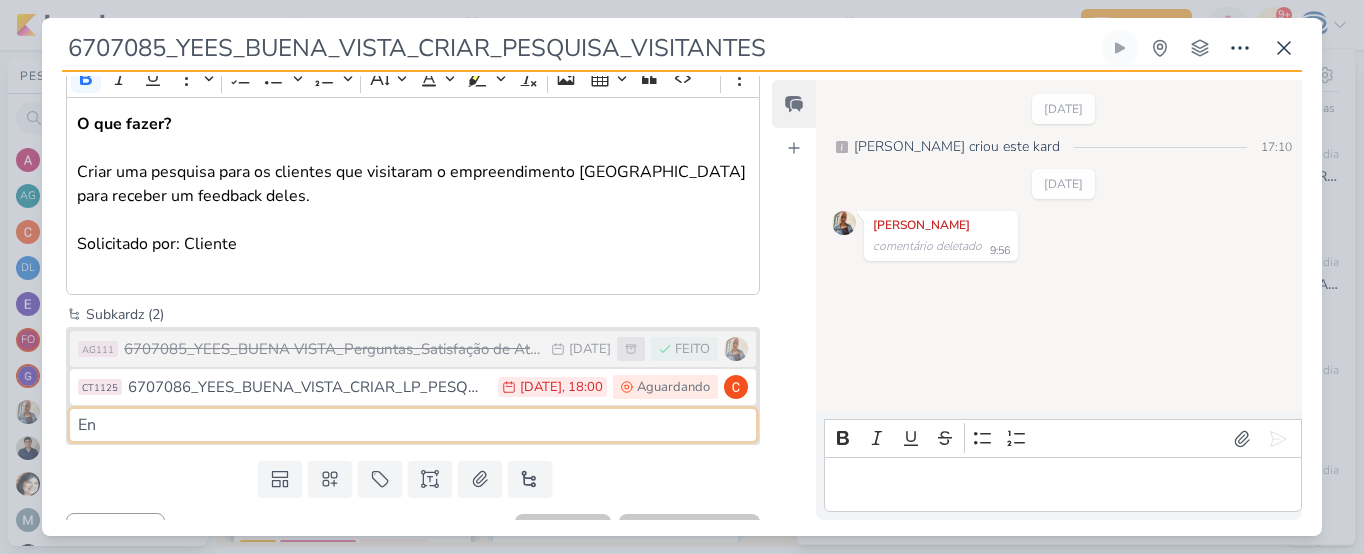 type on "E" 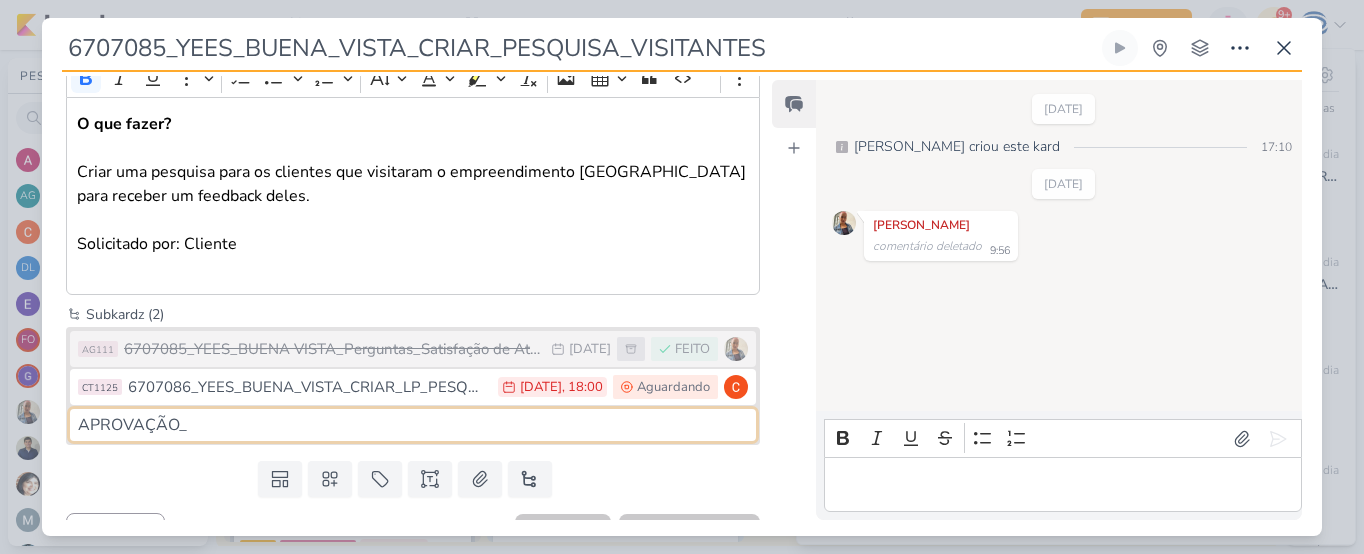 paste on "6707086_YEES_BUENA_VISTA_CRIAR_LP_PESQUISA_VISITANTES" 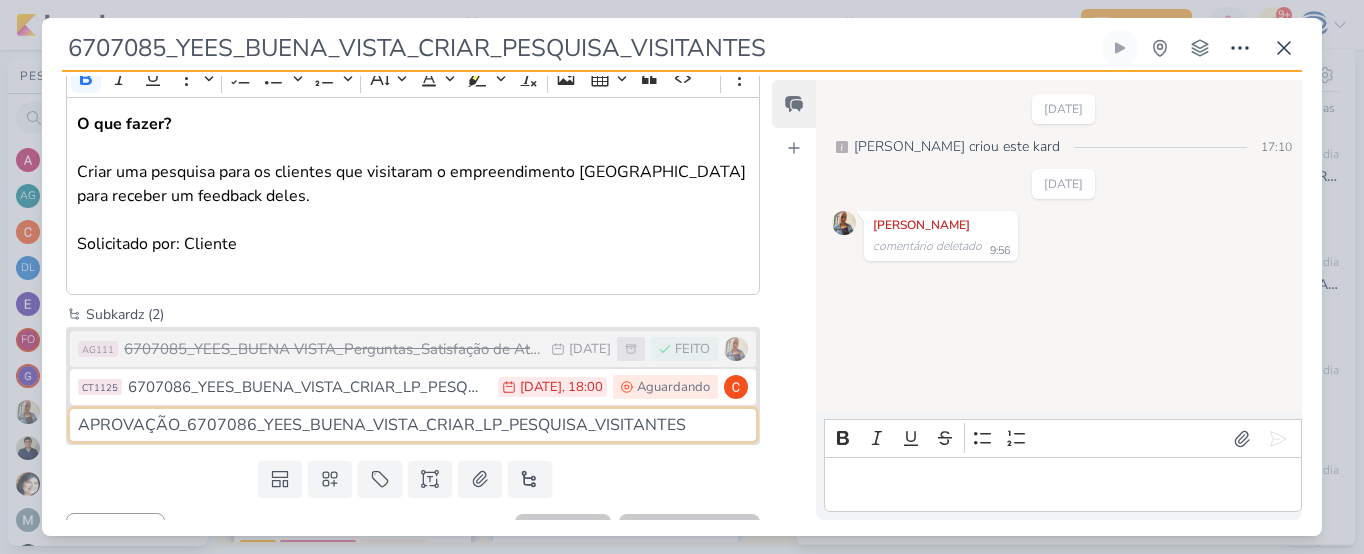 type on "APROVAÇÃO_6707086_YEES_BUENA_VISTA_CRIAR_LP_PESQUISA_VISITANTES" 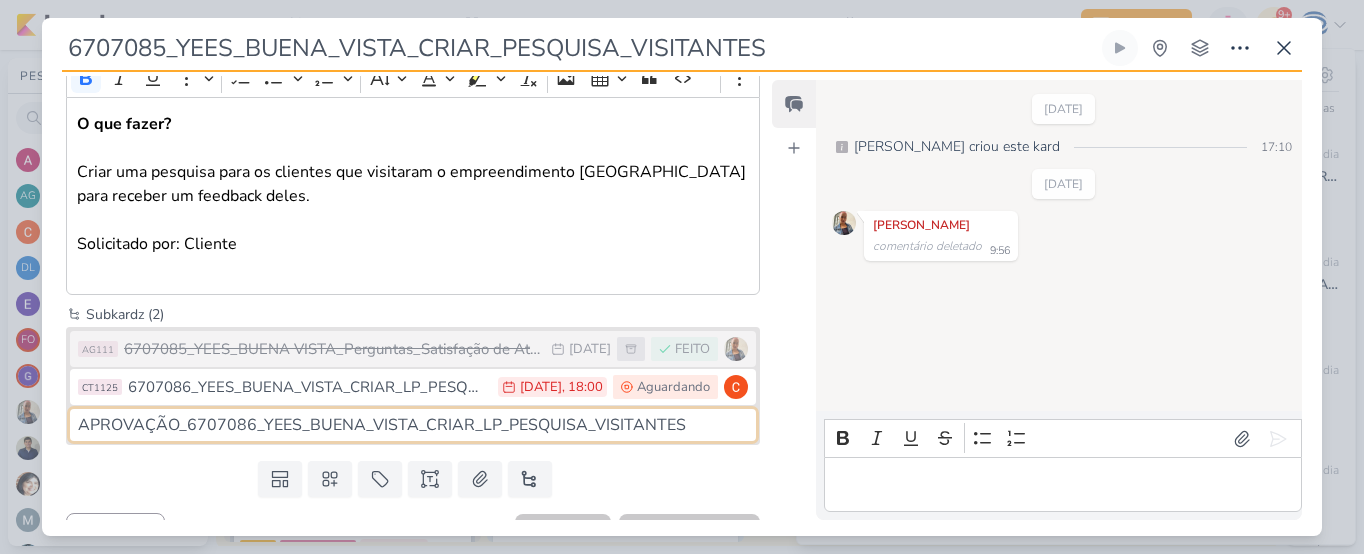 type 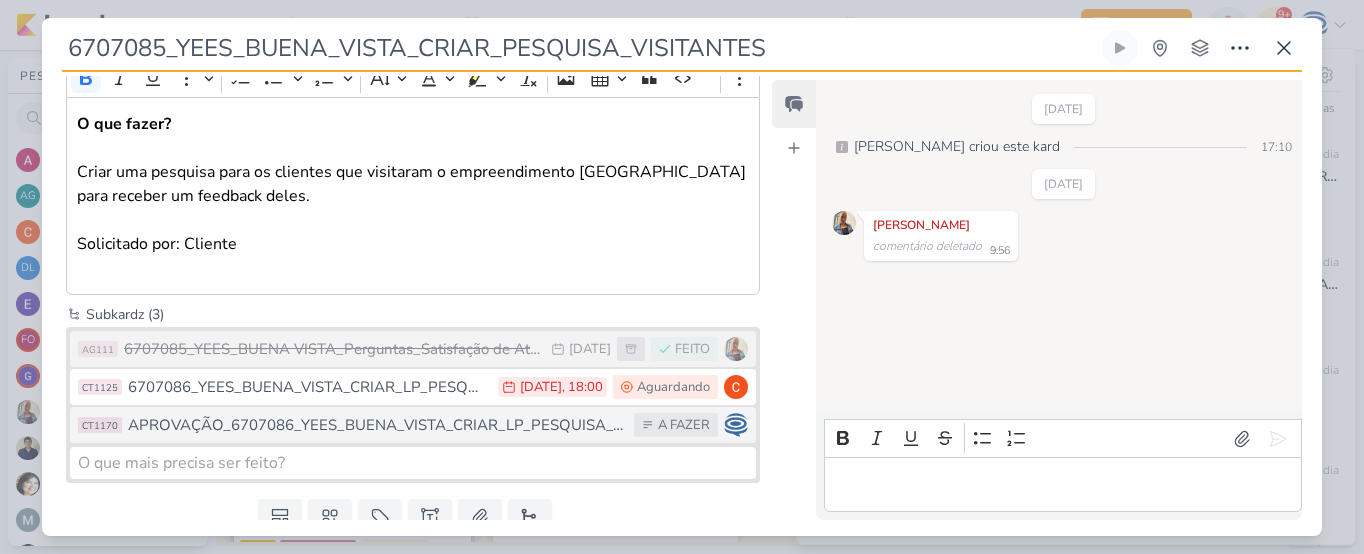 click on "APROVAÇÃO_6707086_YEES_BUENA_VISTA_CRIAR_LP_PESQUISA_VISITANTES" at bounding box center [376, 425] 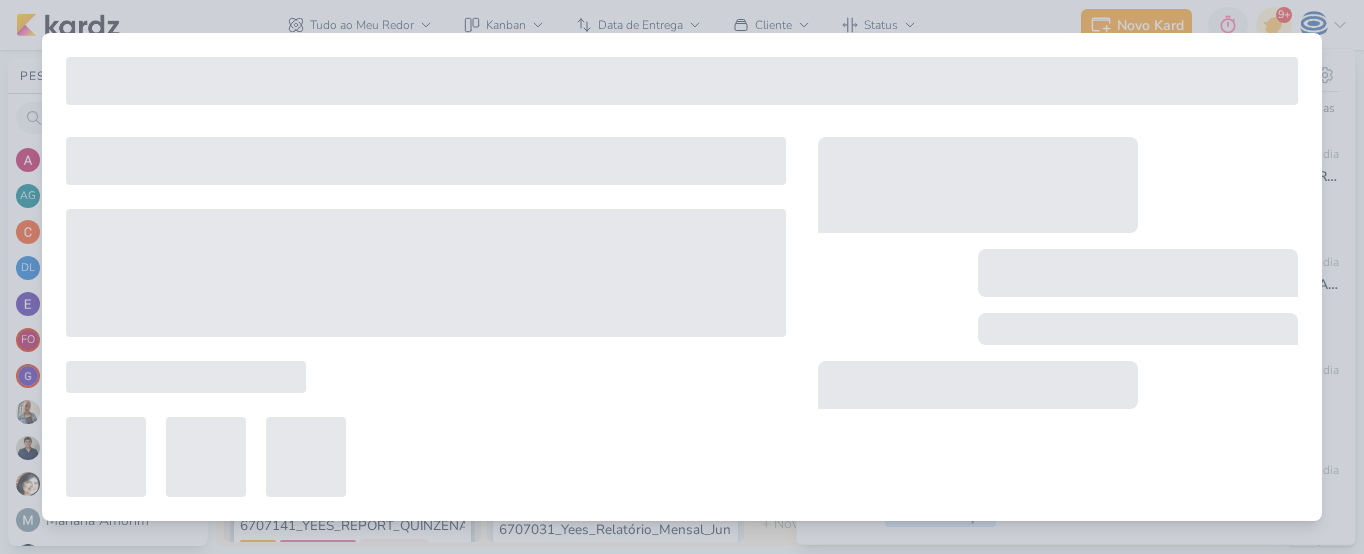 type on "APROVAÇÃO_6707086_YEES_BUENA_VISTA_CRIAR_LP_PESQUISA_VISITANTES" 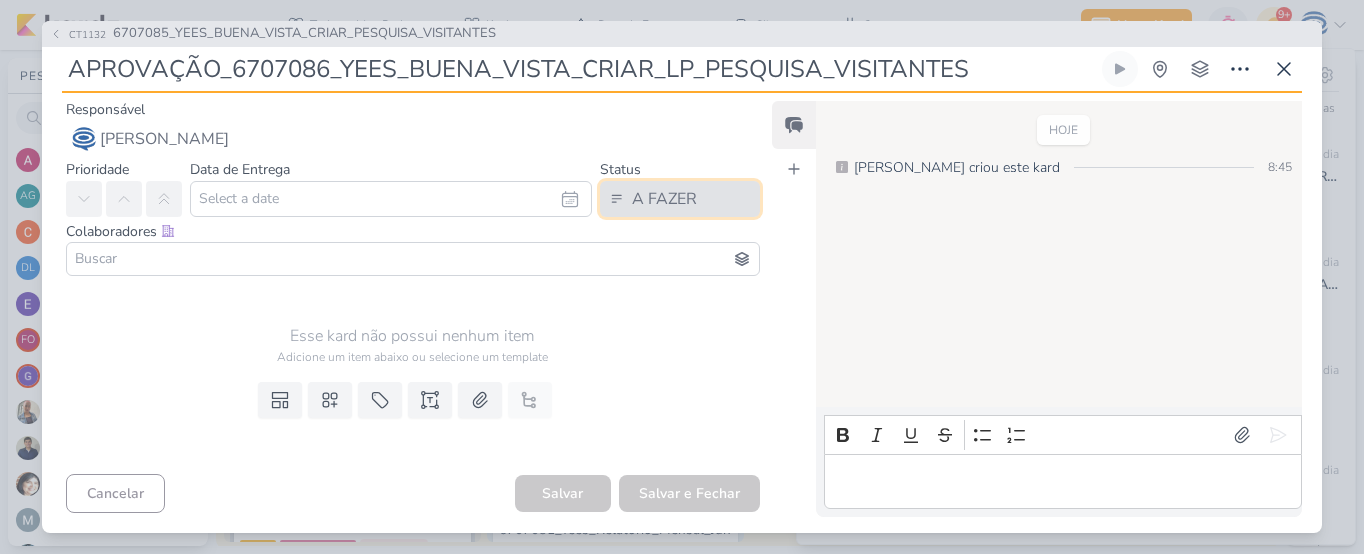 click on "A FAZER" at bounding box center (664, 199) 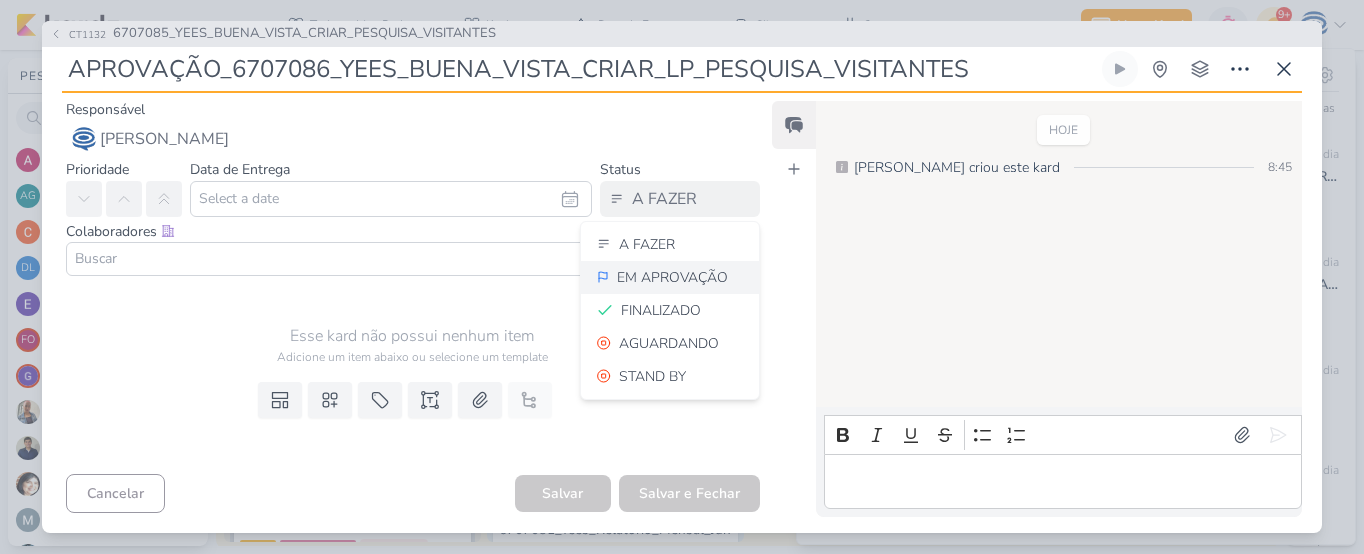 click on "EM APROVAÇÃO" at bounding box center (672, 277) 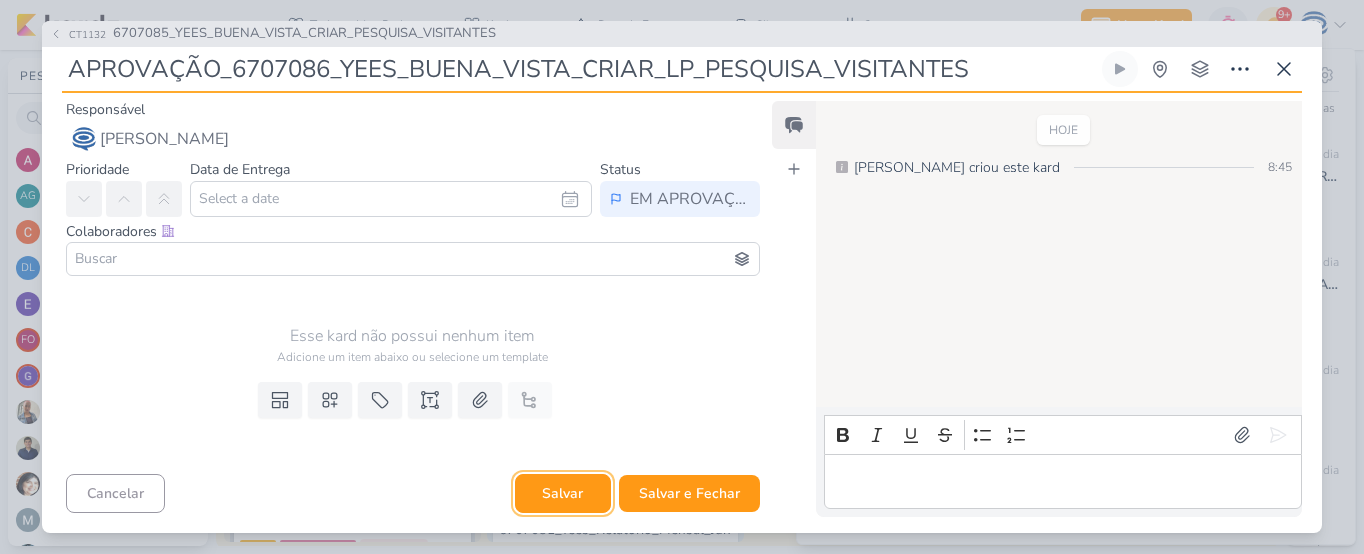 click on "Salvar" at bounding box center [563, 493] 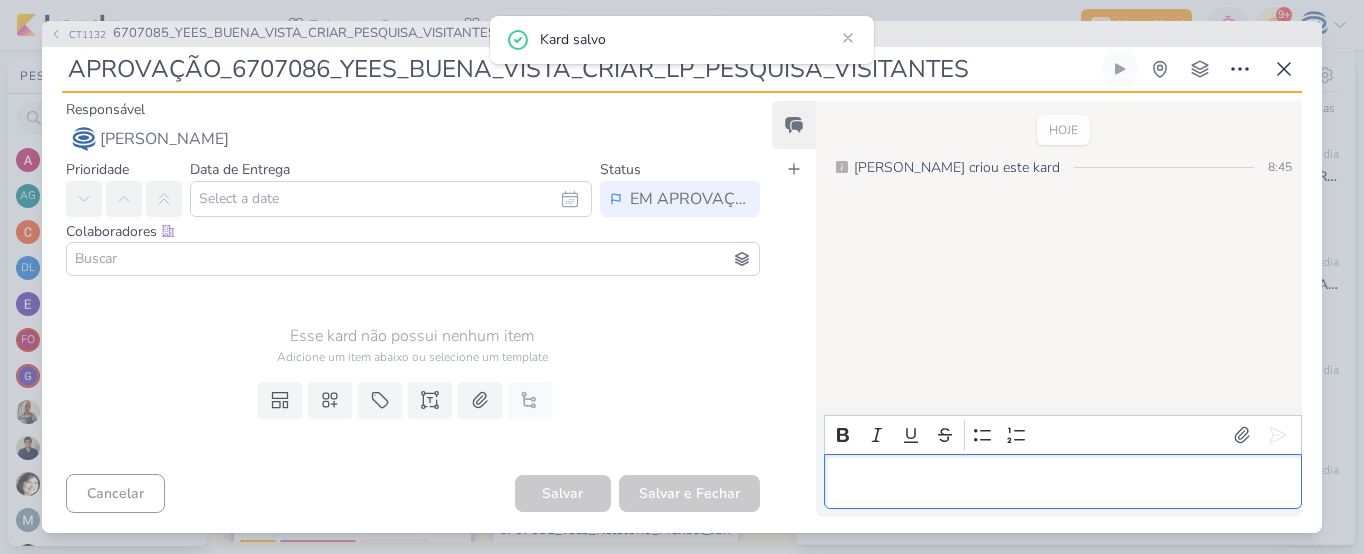 click at bounding box center [1062, 481] 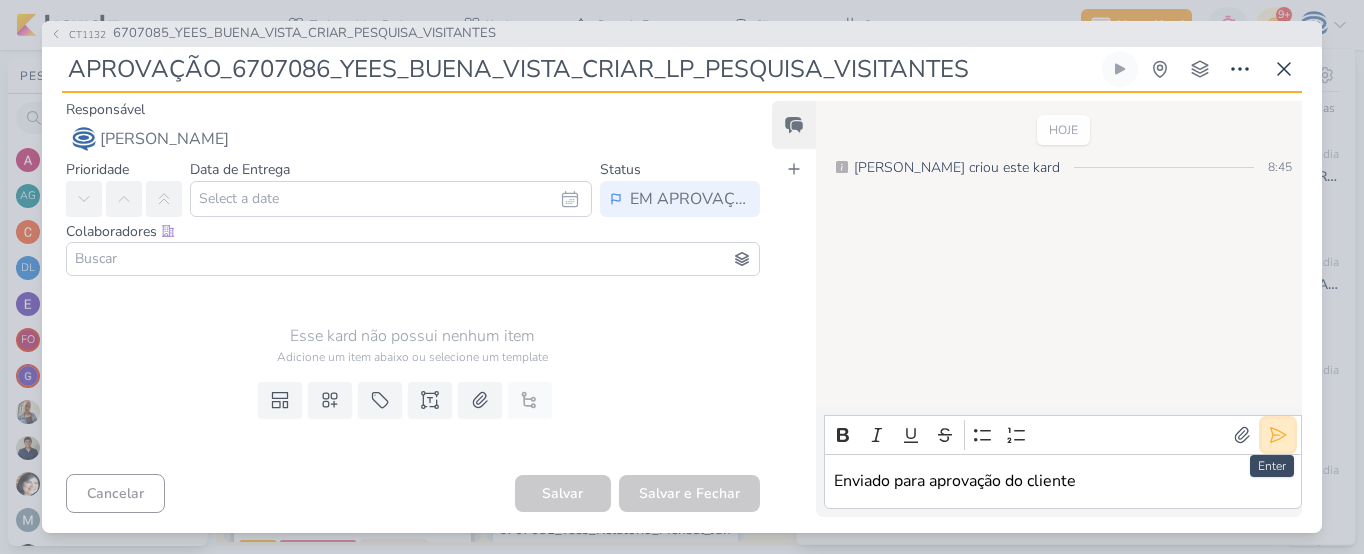 click 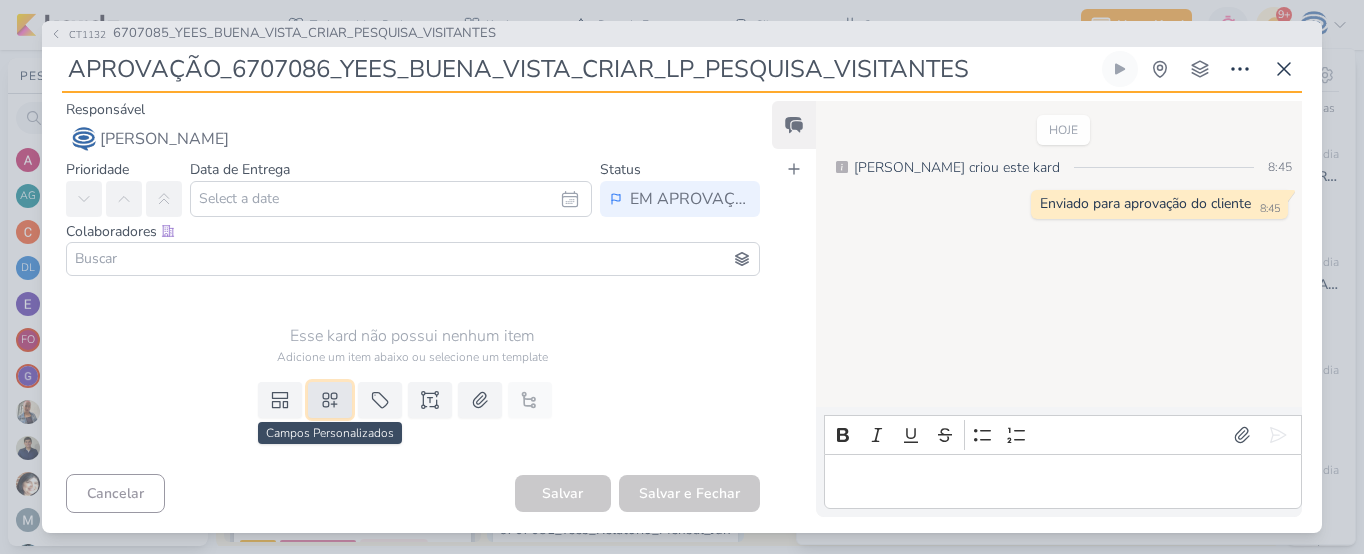 click at bounding box center [330, 400] 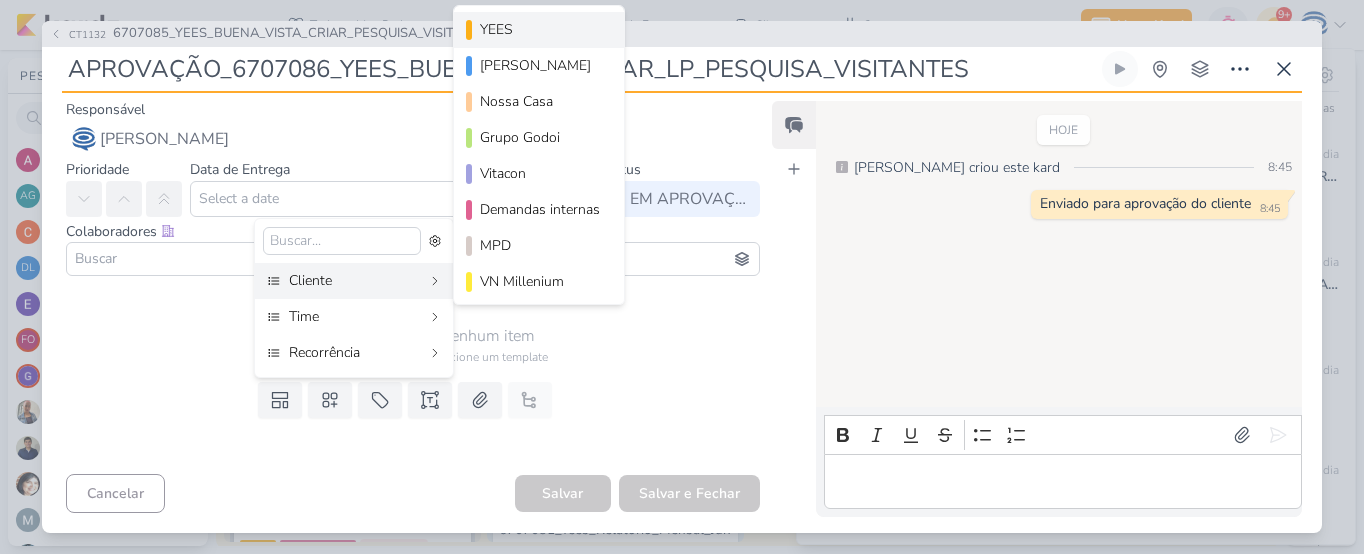 click on "YEES" at bounding box center (540, 29) 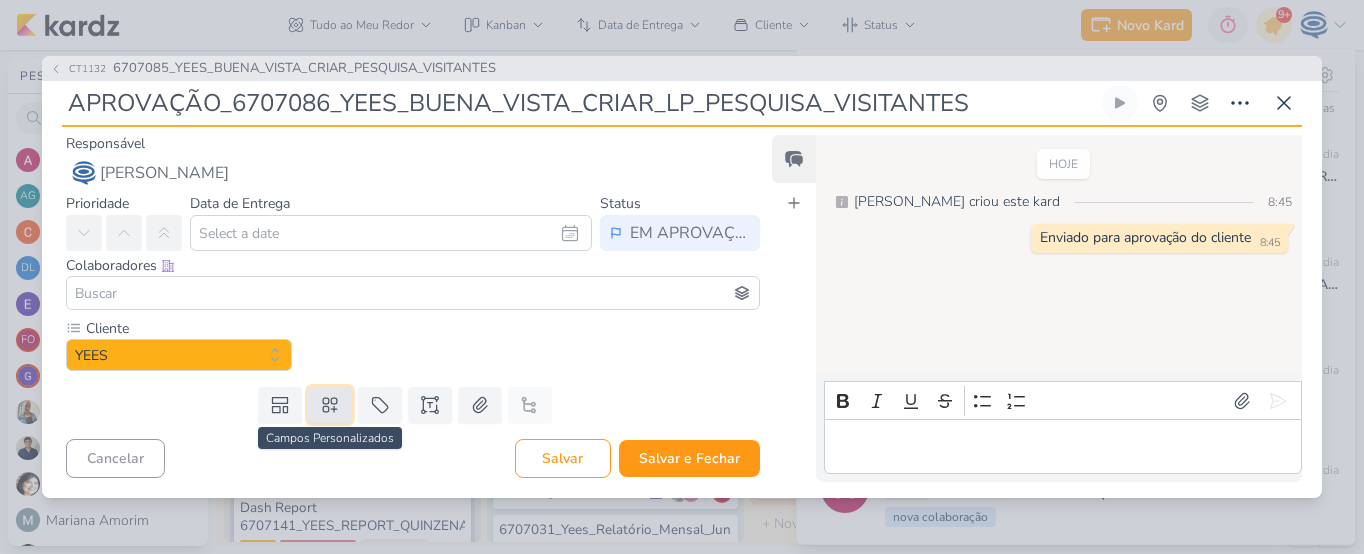 click 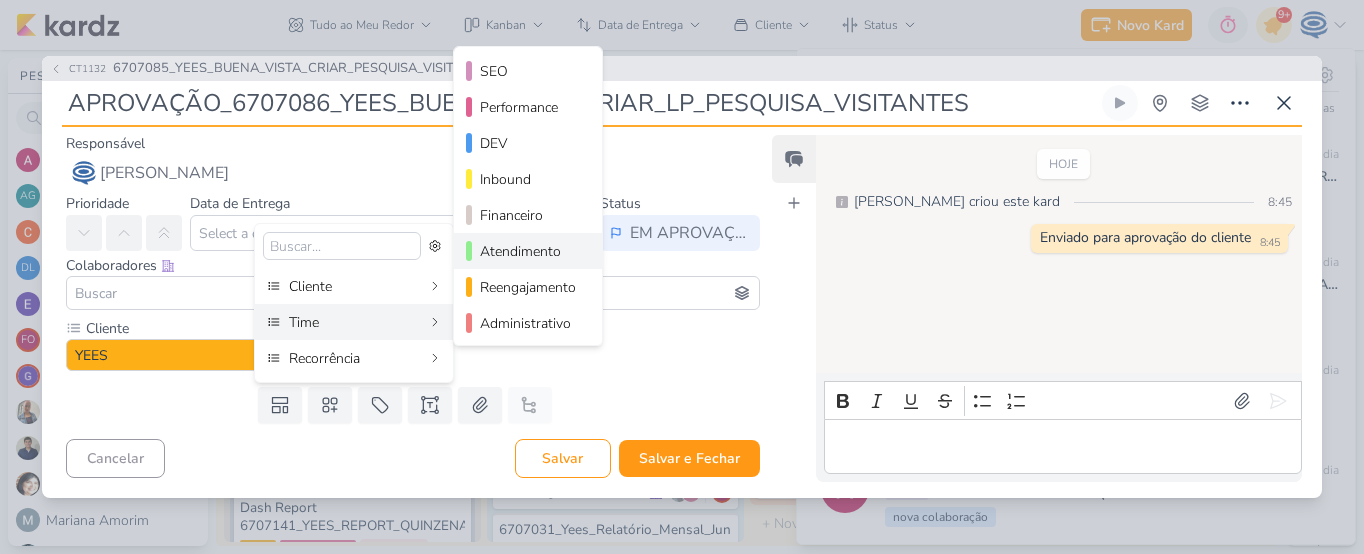 click on "Atendimento" at bounding box center [528, 251] 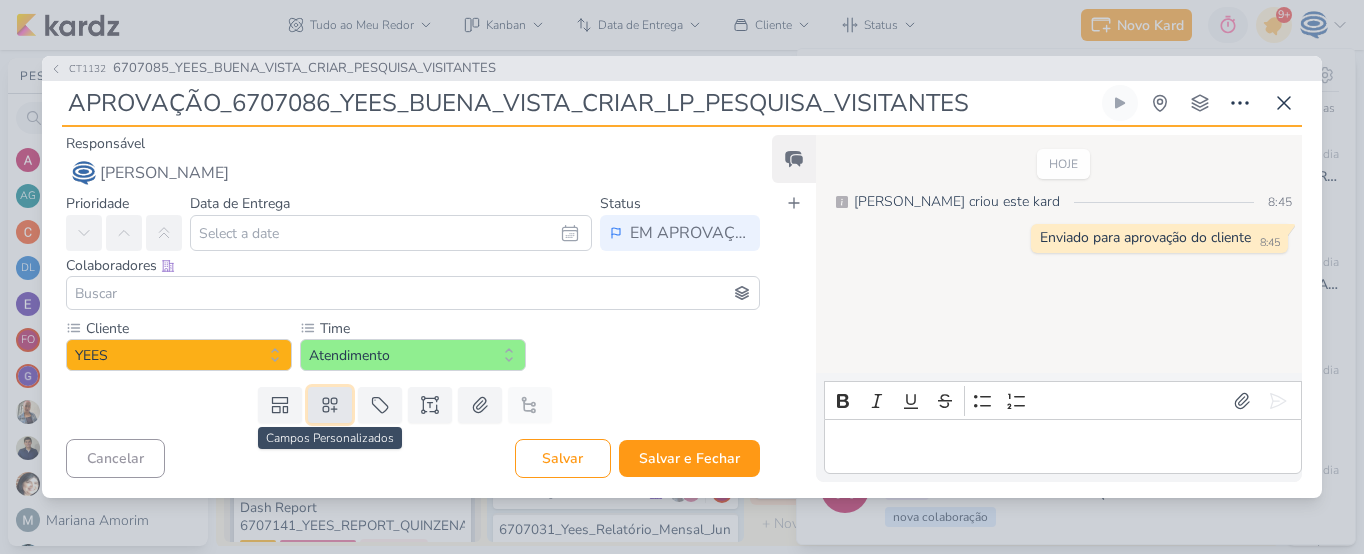 click 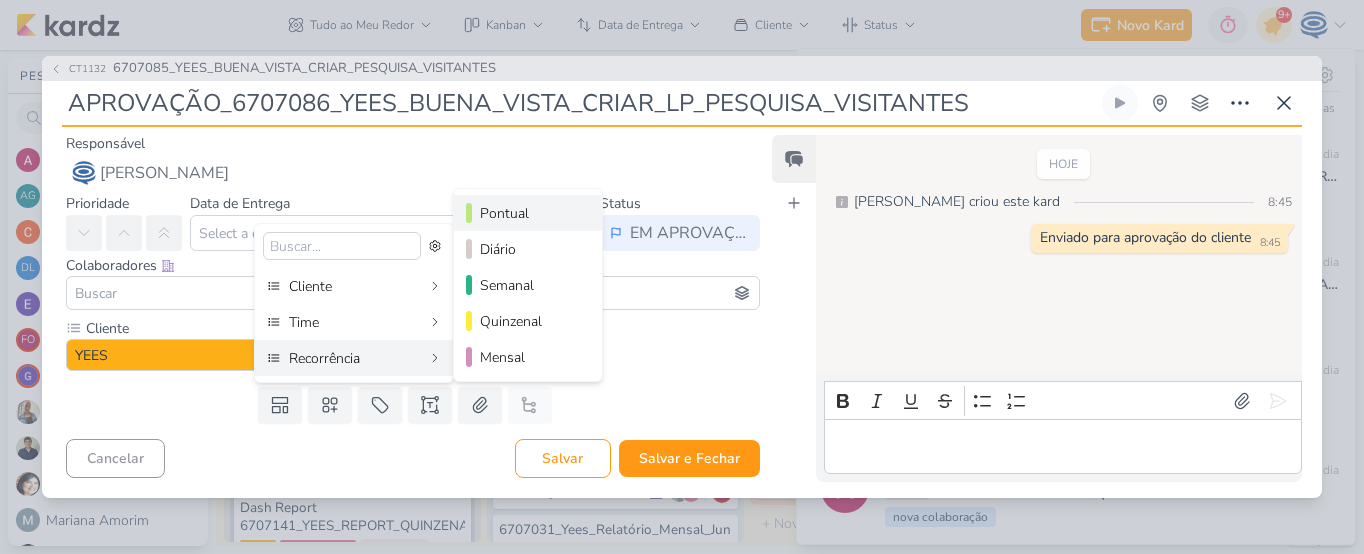 click on "Pontual" at bounding box center [528, 213] 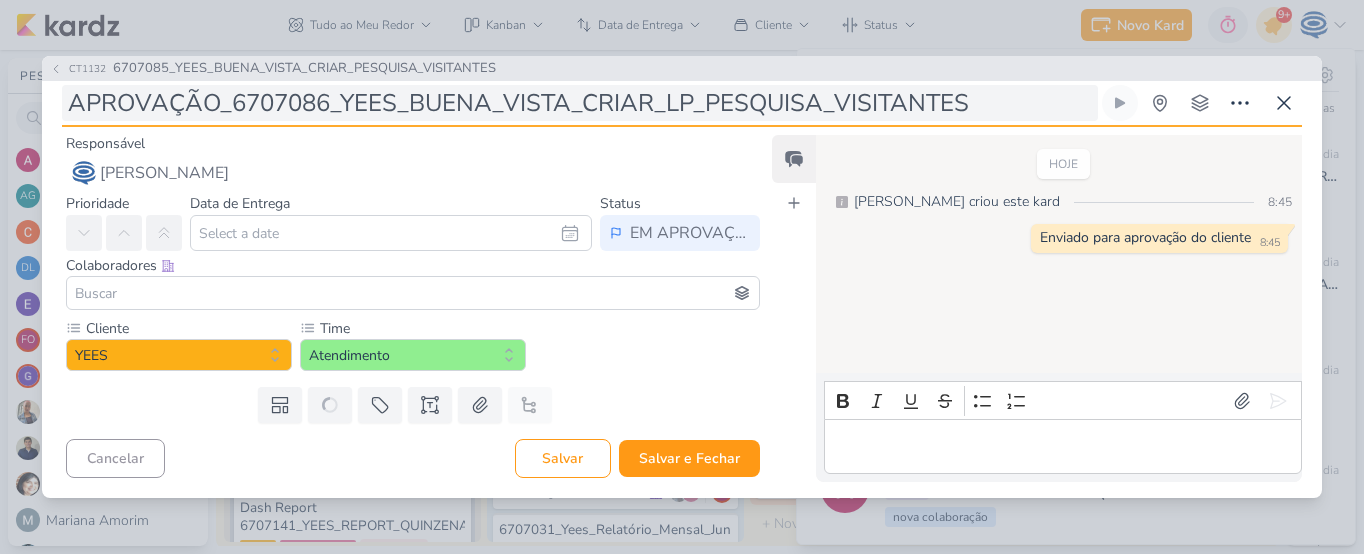 type 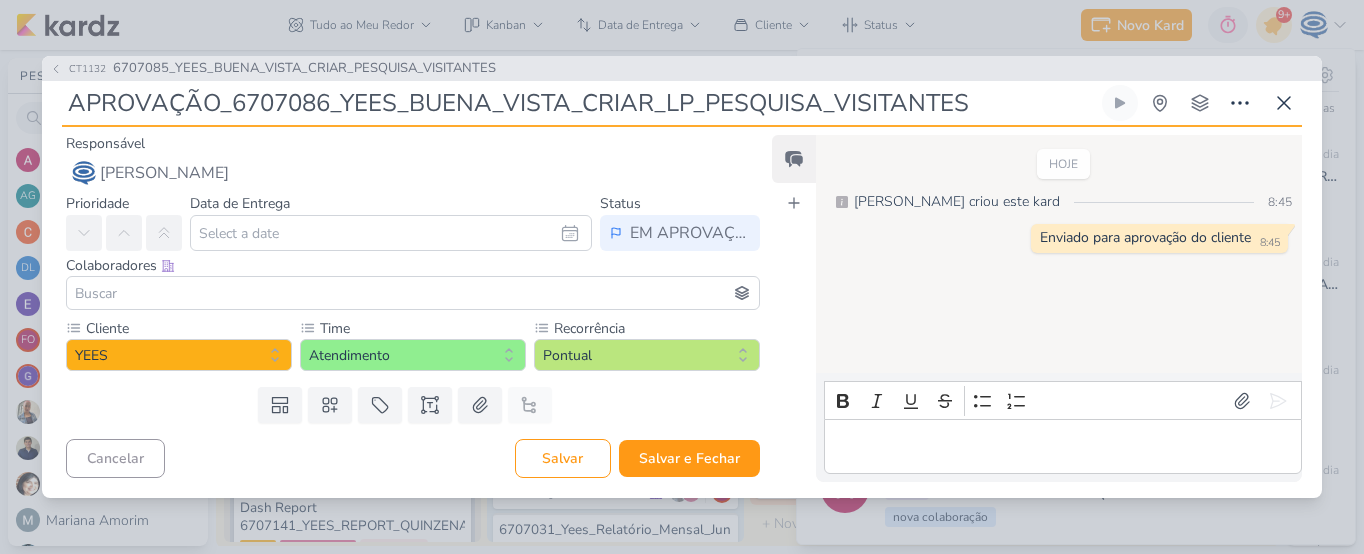 drag, startPoint x: 330, startPoint y: 99, endPoint x: 225, endPoint y: 96, distance: 105.04285 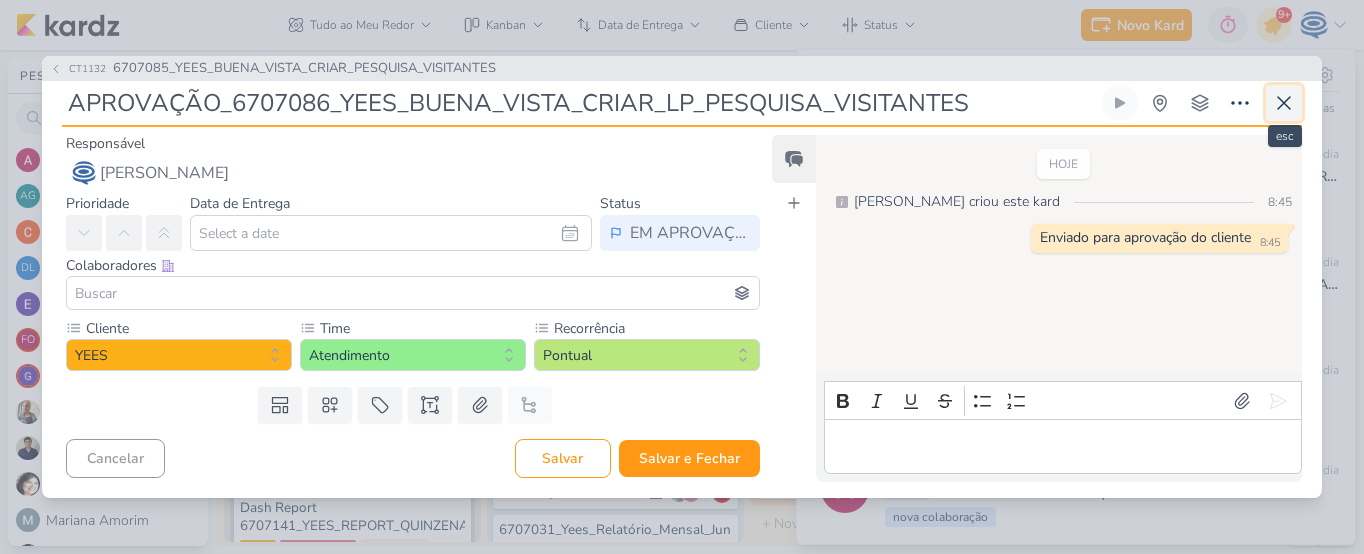 click 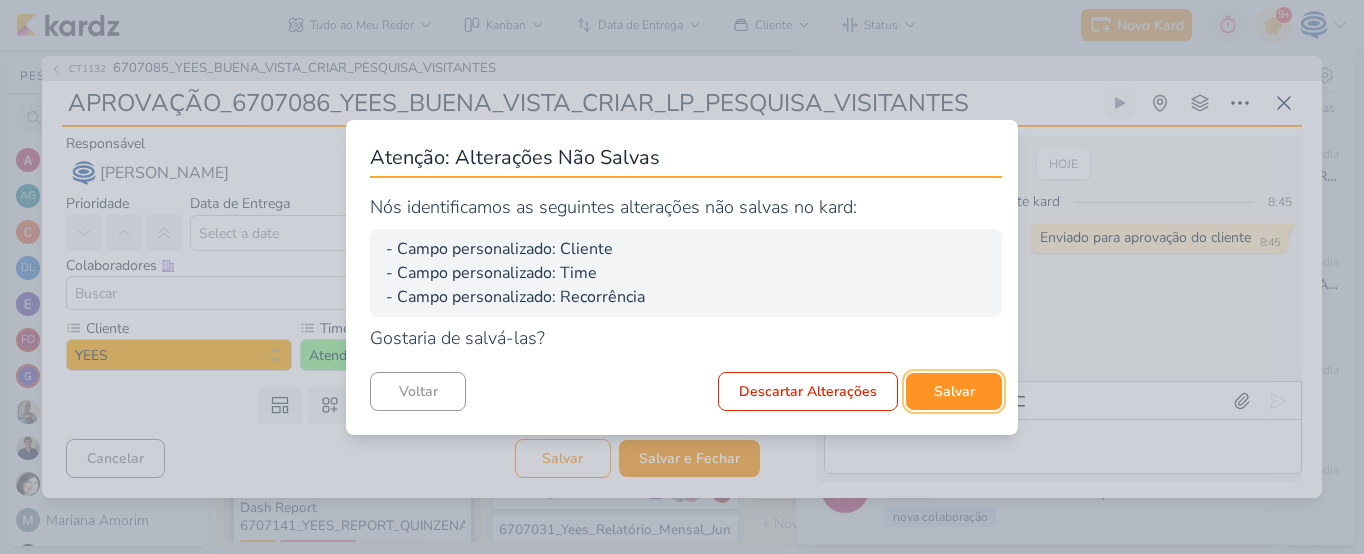 click on "Salvar" at bounding box center (954, 391) 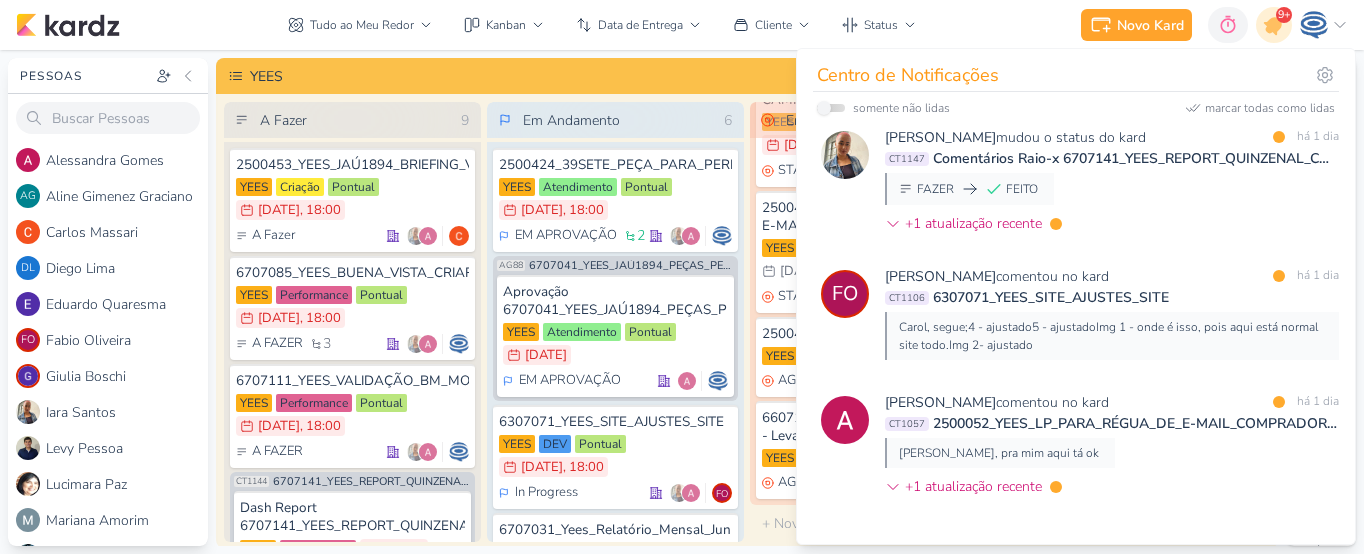 scroll, scrollTop: 3681, scrollLeft: 0, axis: vertical 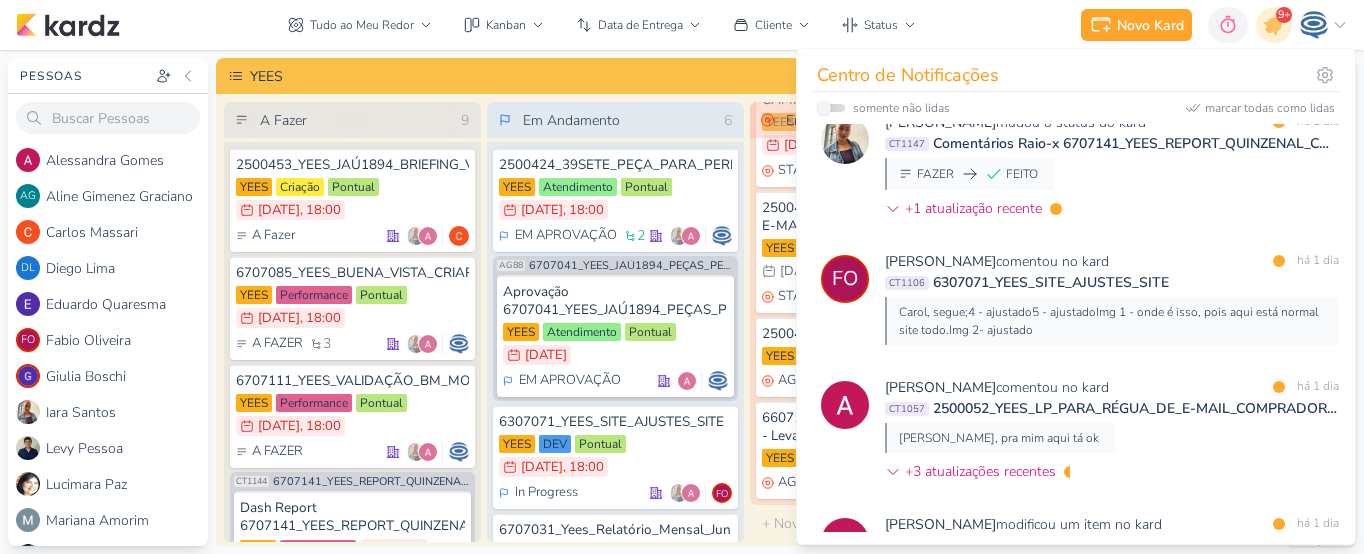 click on "CT1106
6307071_YEES_SITE_AJUSTES_SITE" at bounding box center [1112, 282] 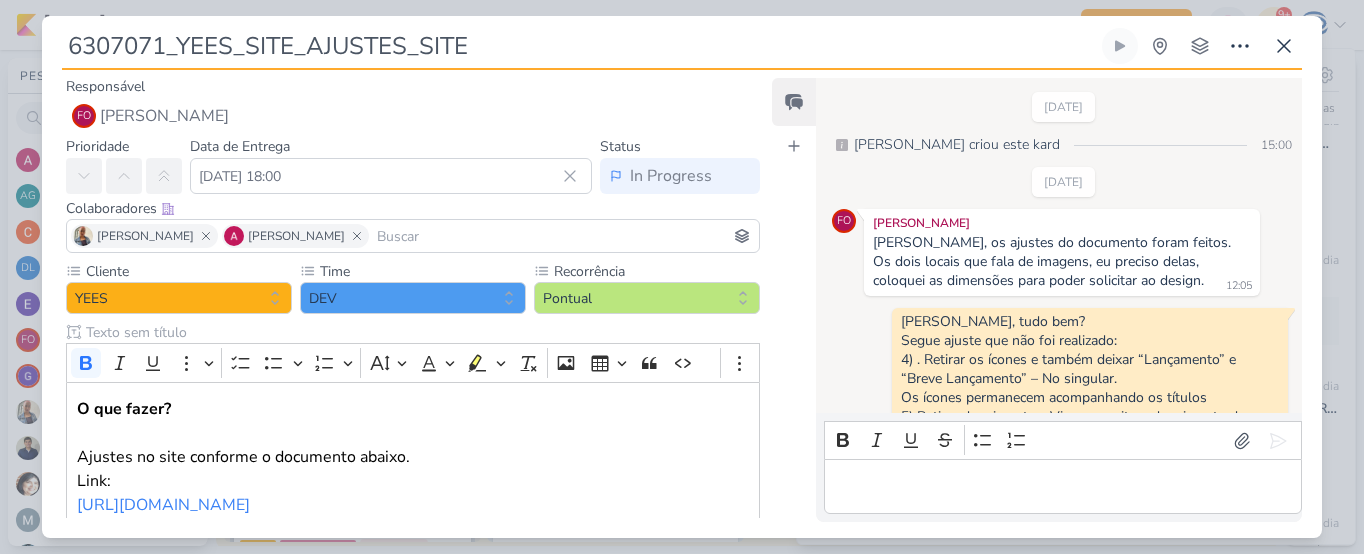 scroll, scrollTop: 438, scrollLeft: 0, axis: vertical 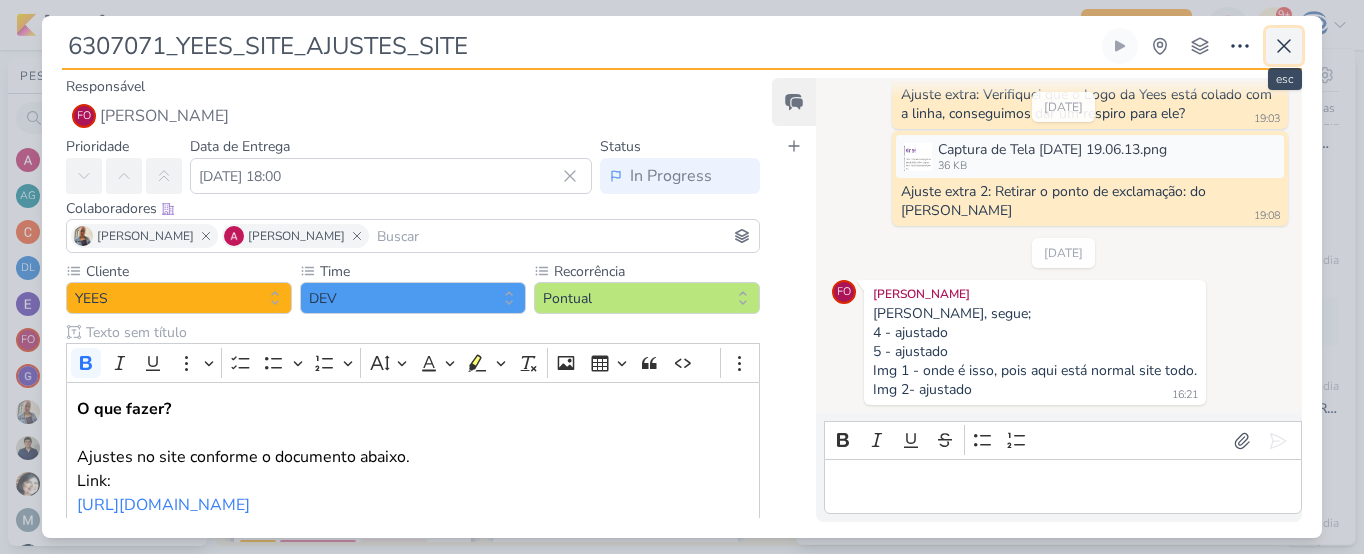 click 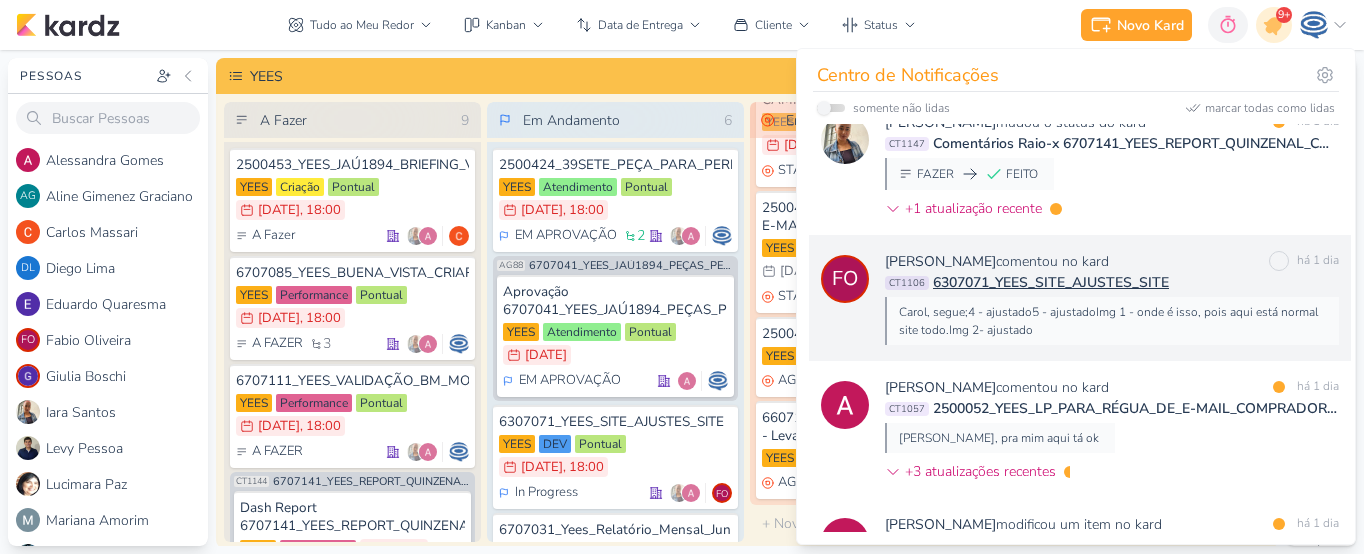 click on "Carol, segue;4 - ajustado5 - ajustadoImg 1 - onde é isso, pois aqui está normal site todo.Img 2- ajustado" at bounding box center [1111, 321] 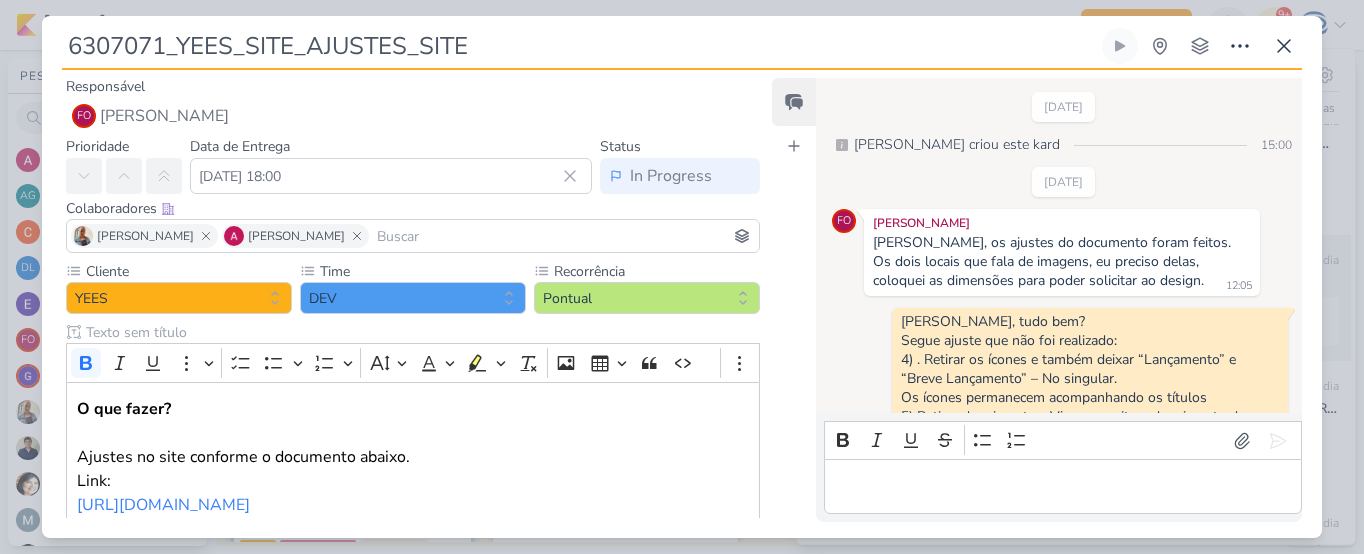 scroll, scrollTop: 438, scrollLeft: 0, axis: vertical 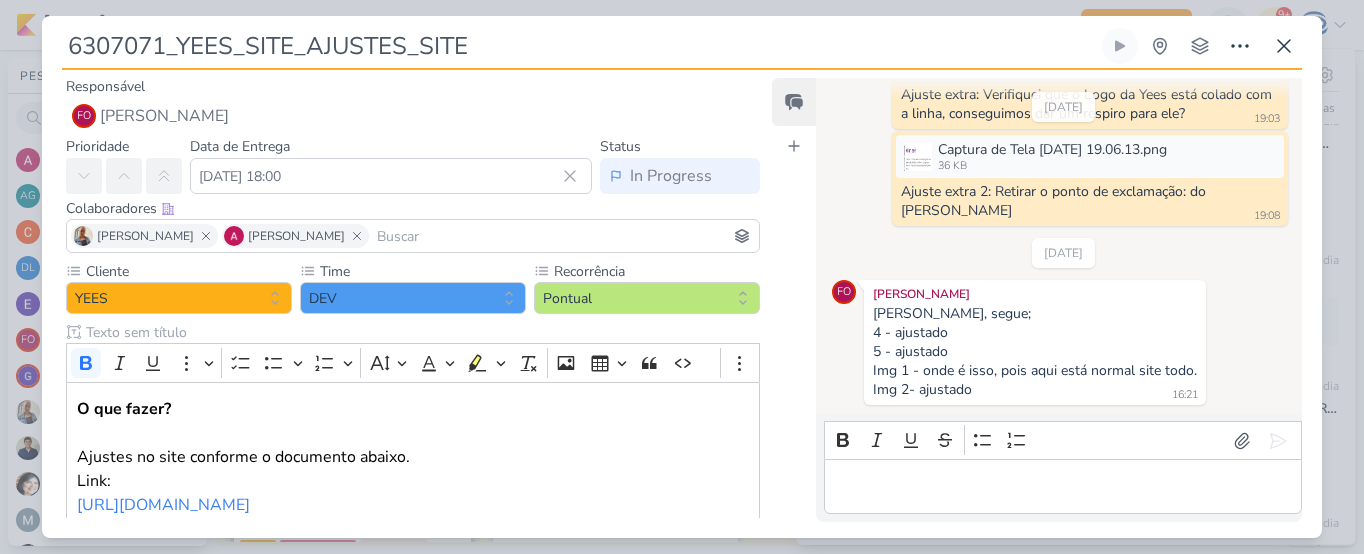 drag, startPoint x: 490, startPoint y: 35, endPoint x: 0, endPoint y: -13, distance: 492.3454 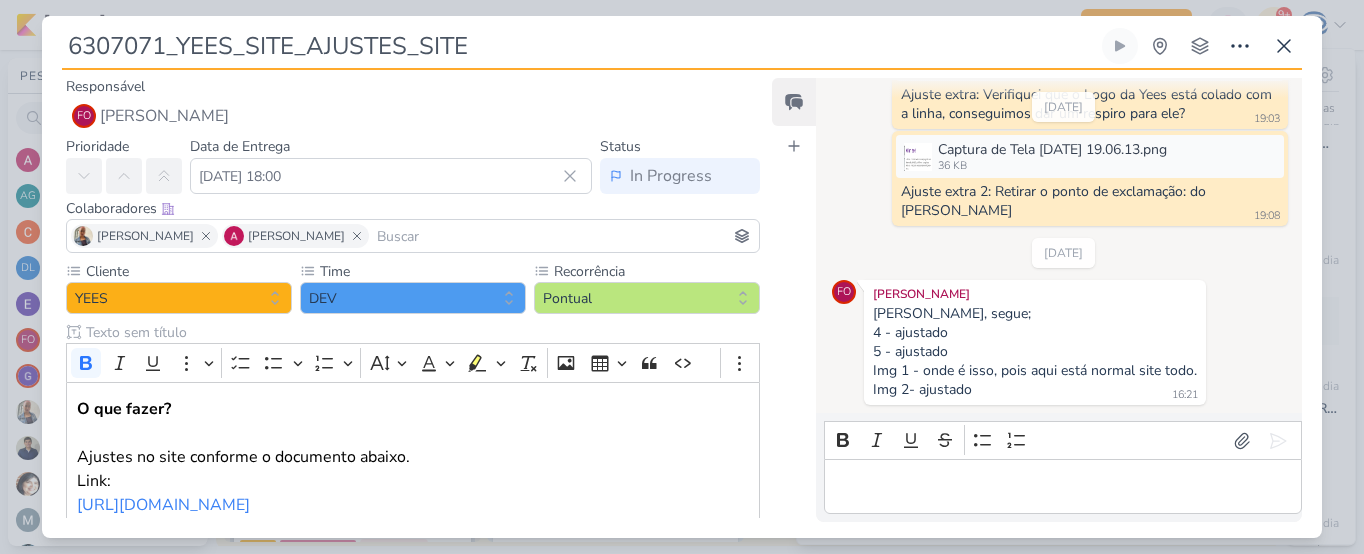 click on "1.99.0
[GEOGRAPHIC_DATA]
Ctrl + k
0h0m
Sessão desligada...
Hoje
0h0m
Semana 0h0m" at bounding box center [682, 277] 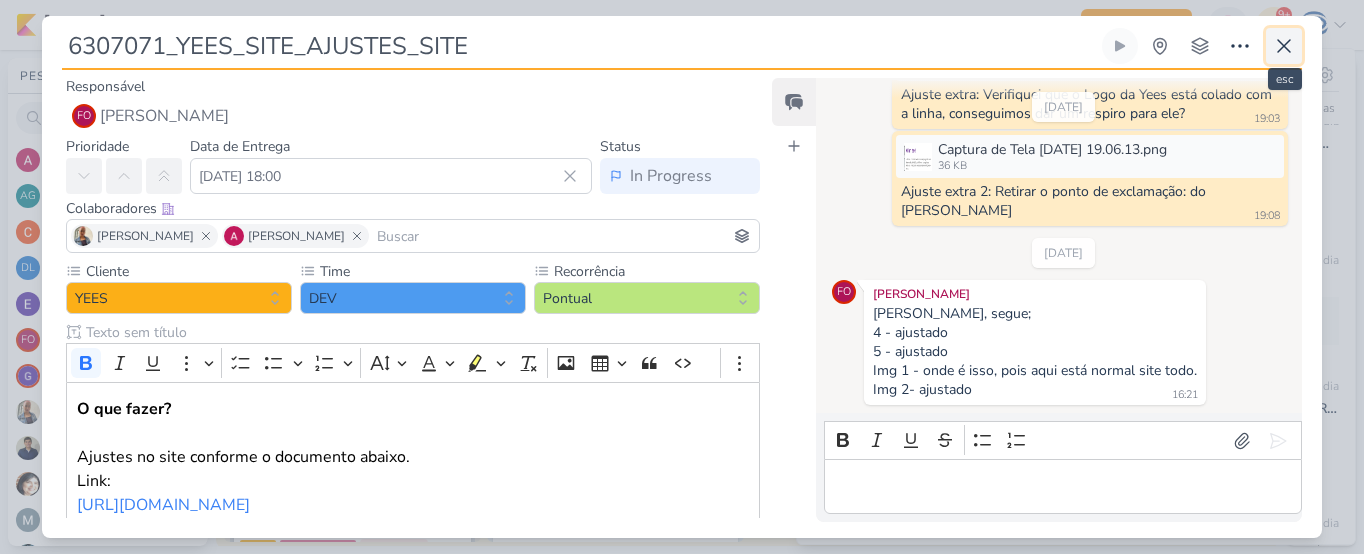 click 